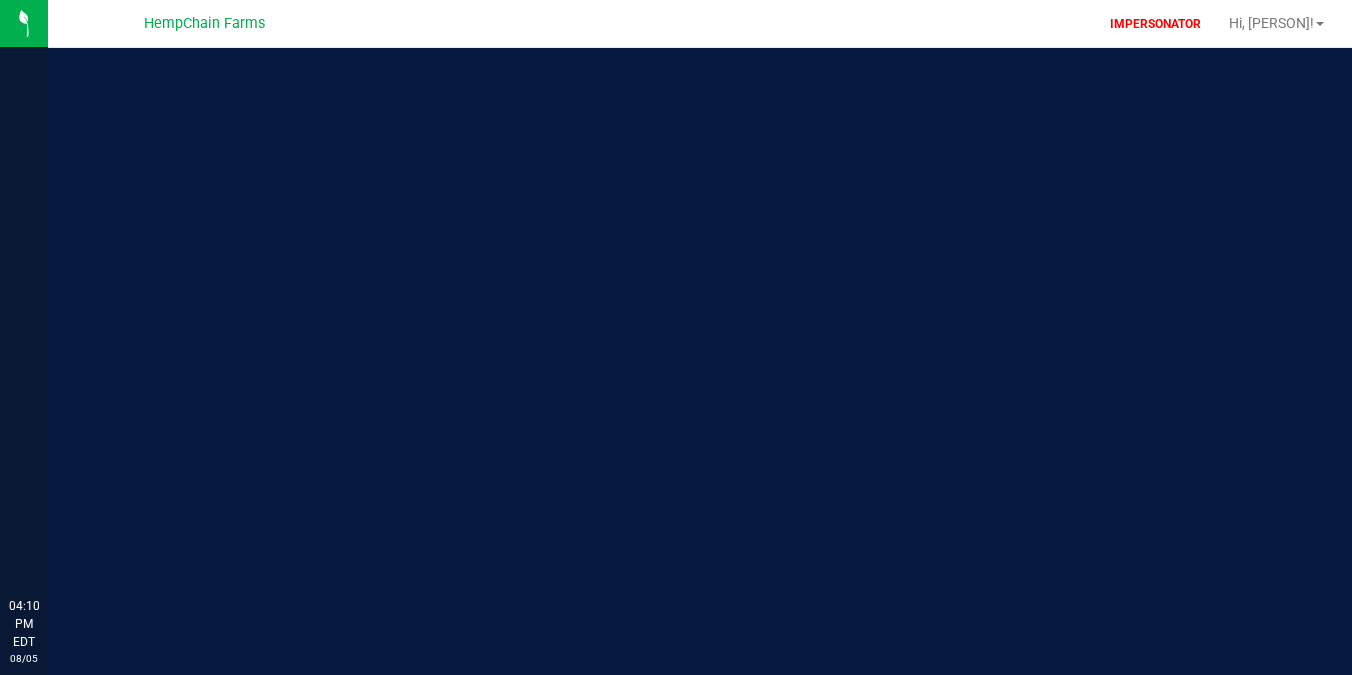 scroll, scrollTop: 0, scrollLeft: 0, axis: both 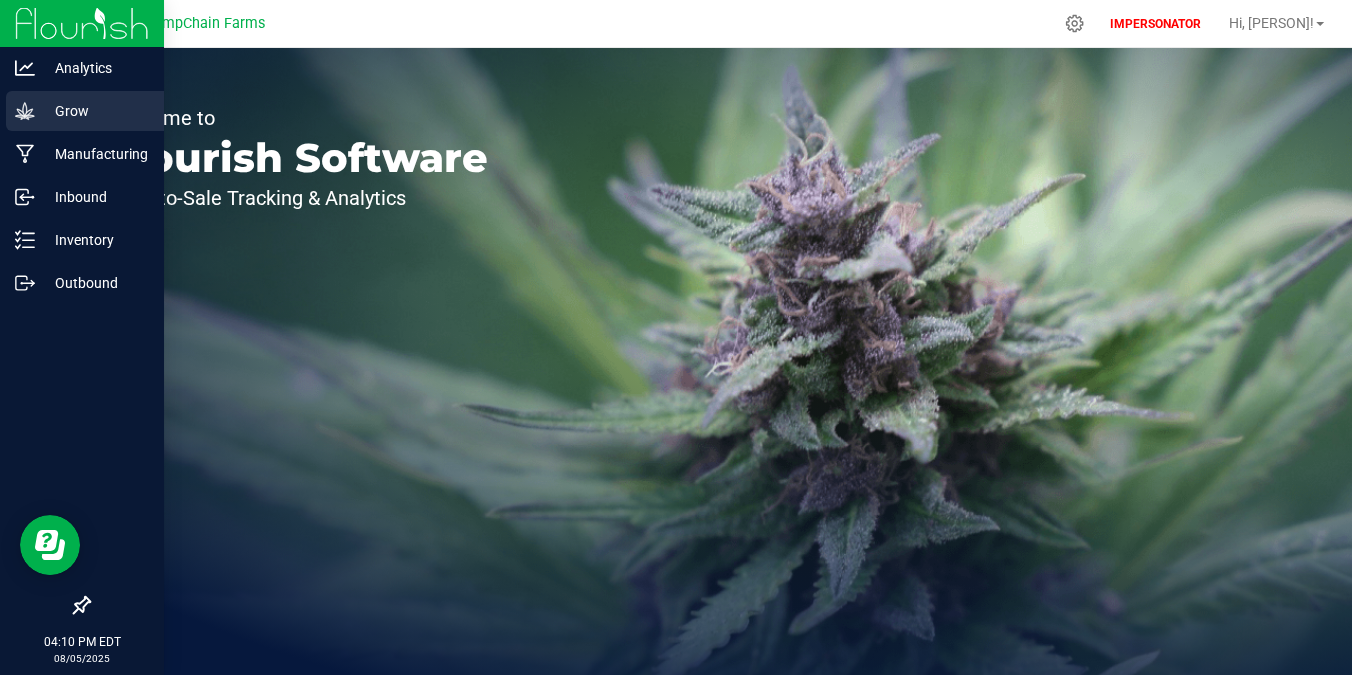 click 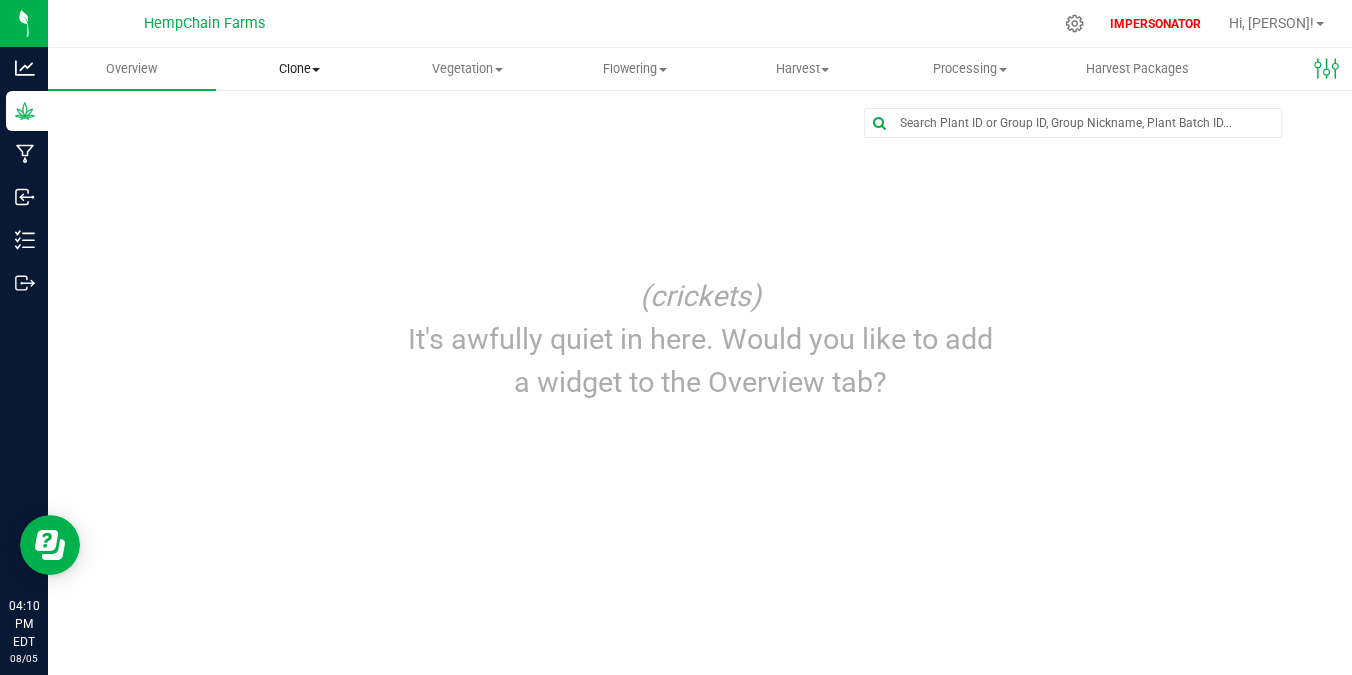 click on "Clone" at bounding box center (300, 69) 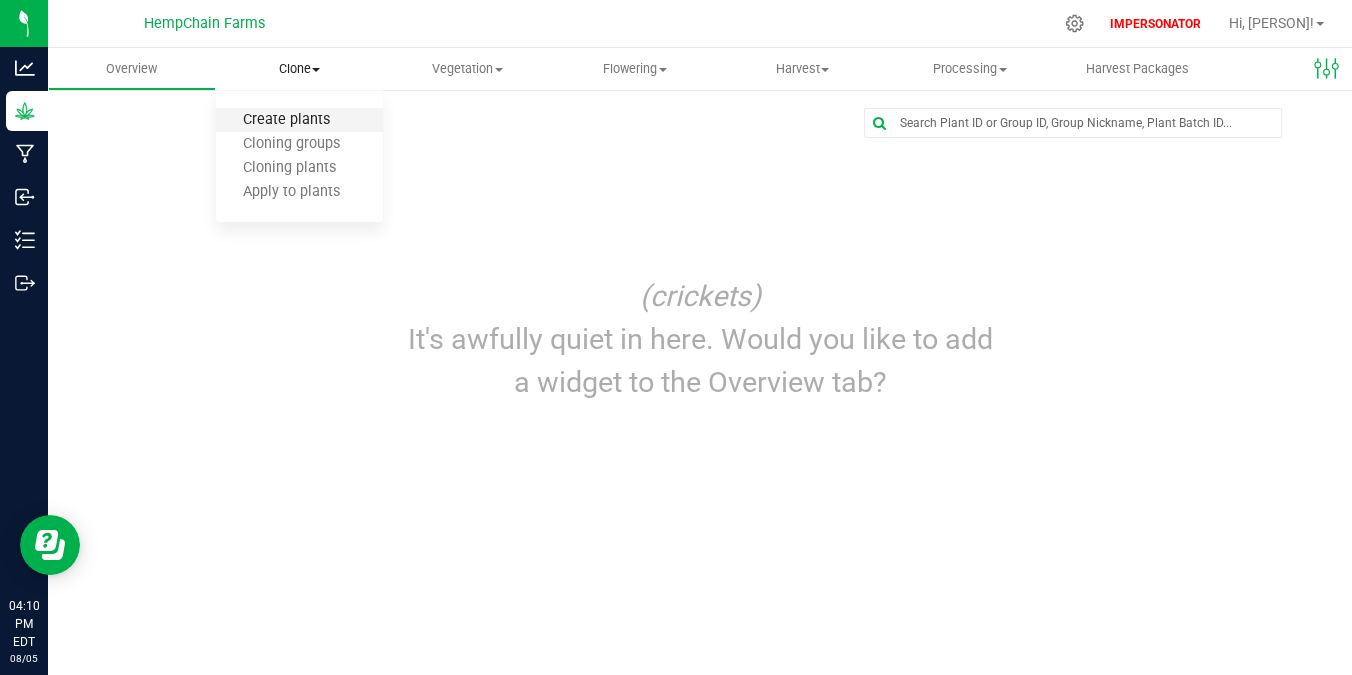 click on "Create plants" at bounding box center (286, 120) 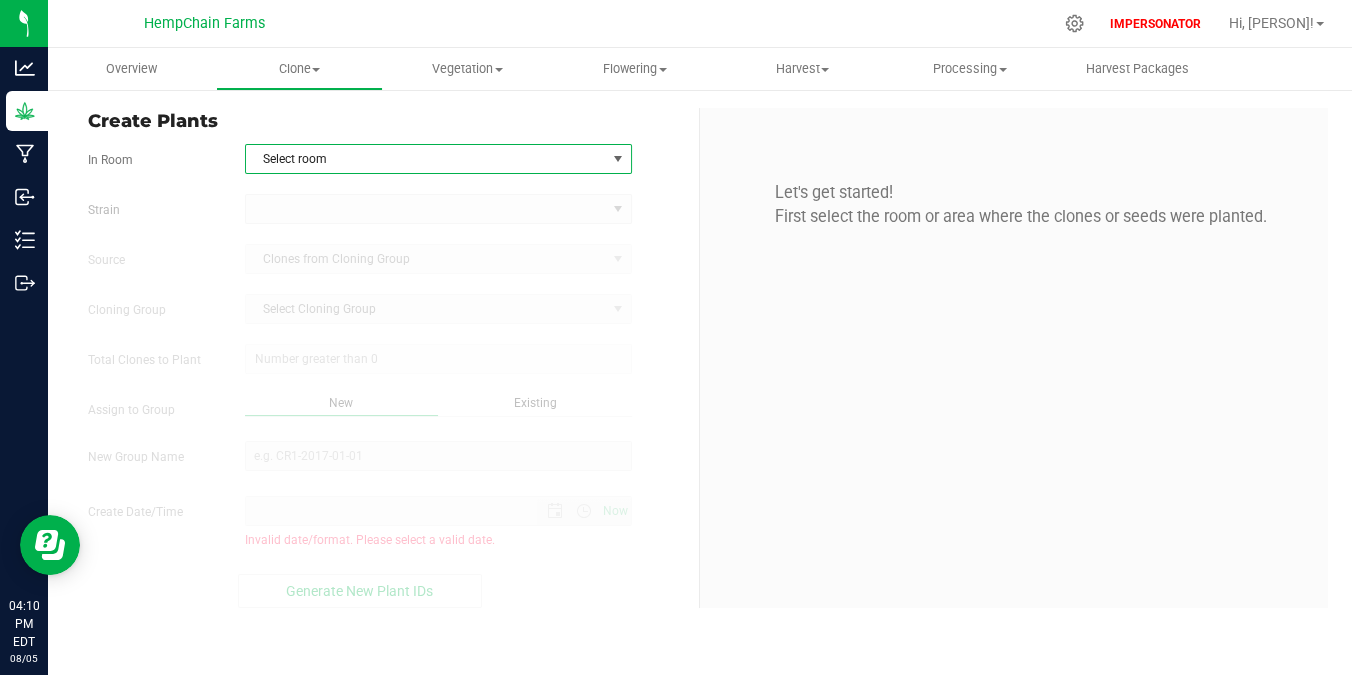 click on "Select room" at bounding box center [426, 159] 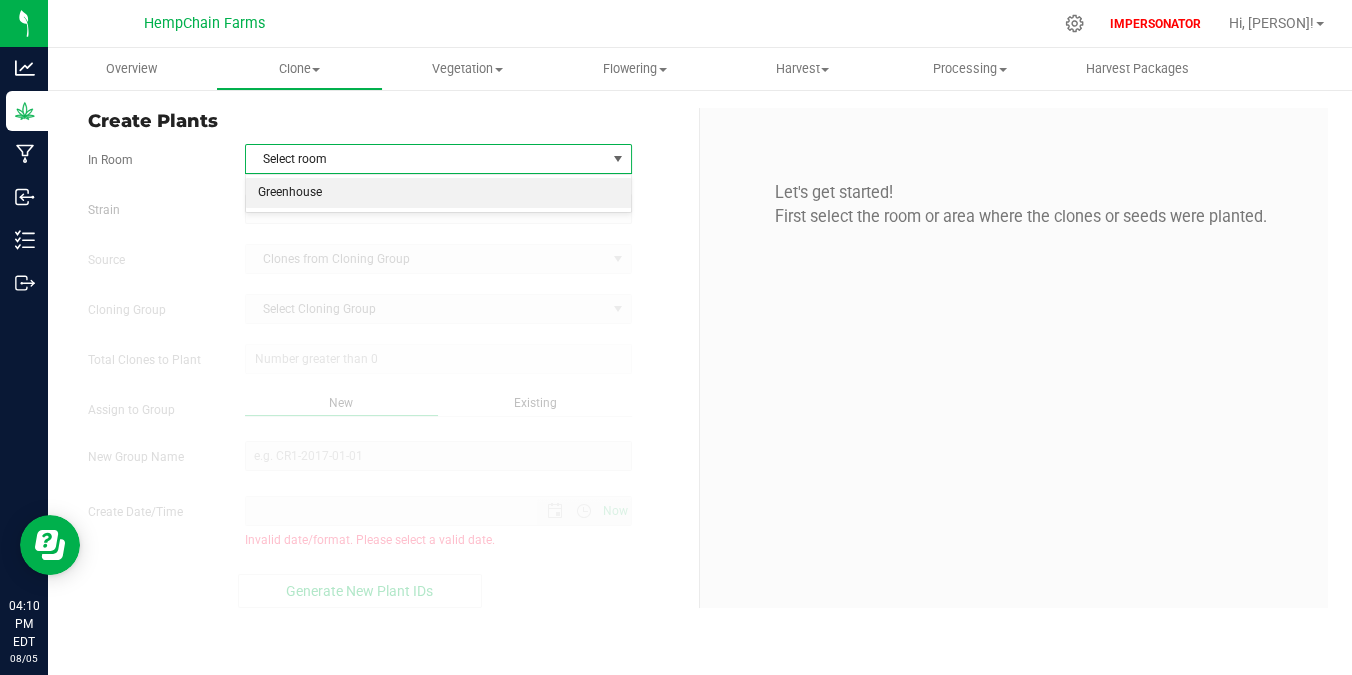 click on "Greenhouse" at bounding box center (439, 193) 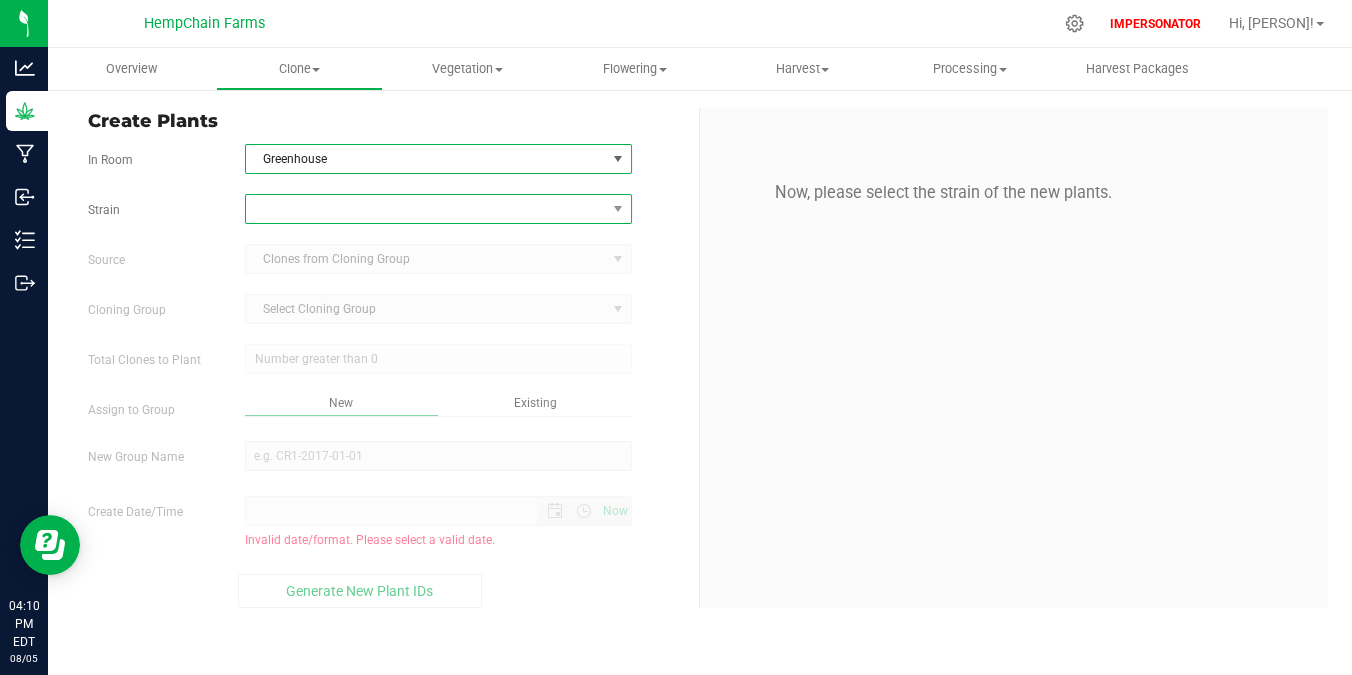 click at bounding box center [426, 209] 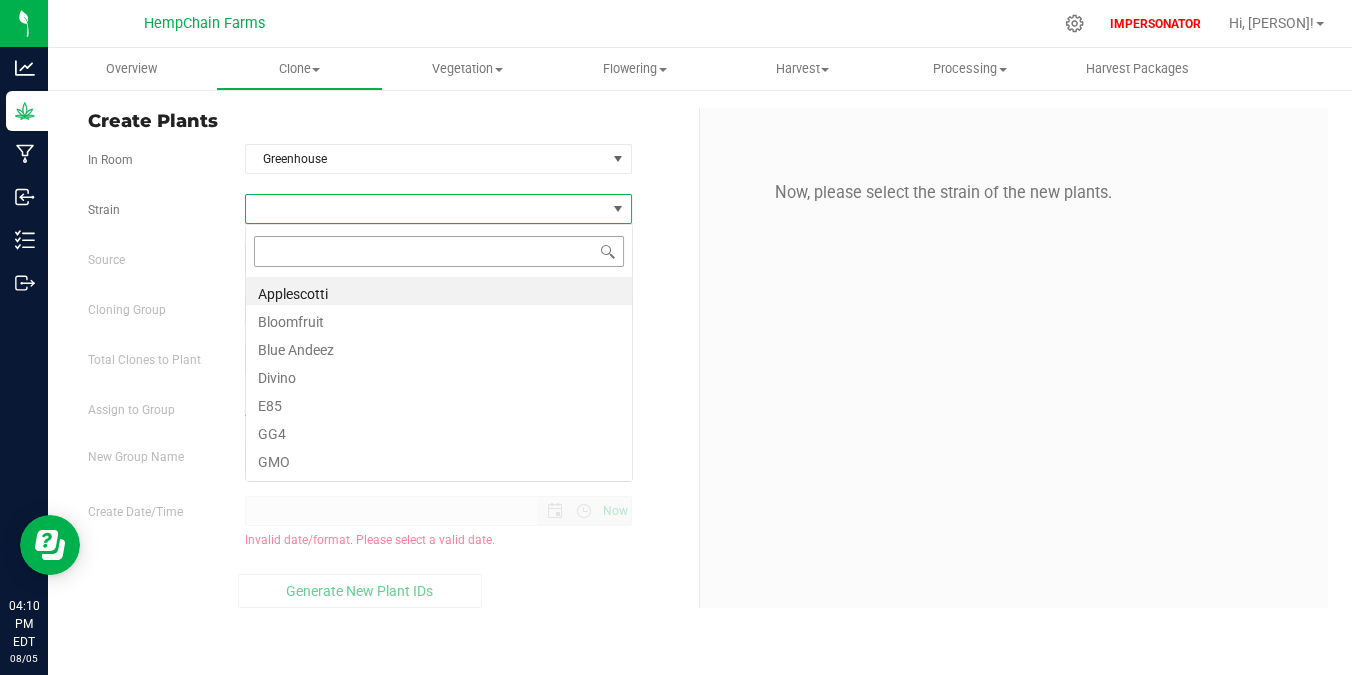 scroll, scrollTop: 99970, scrollLeft: 99612, axis: both 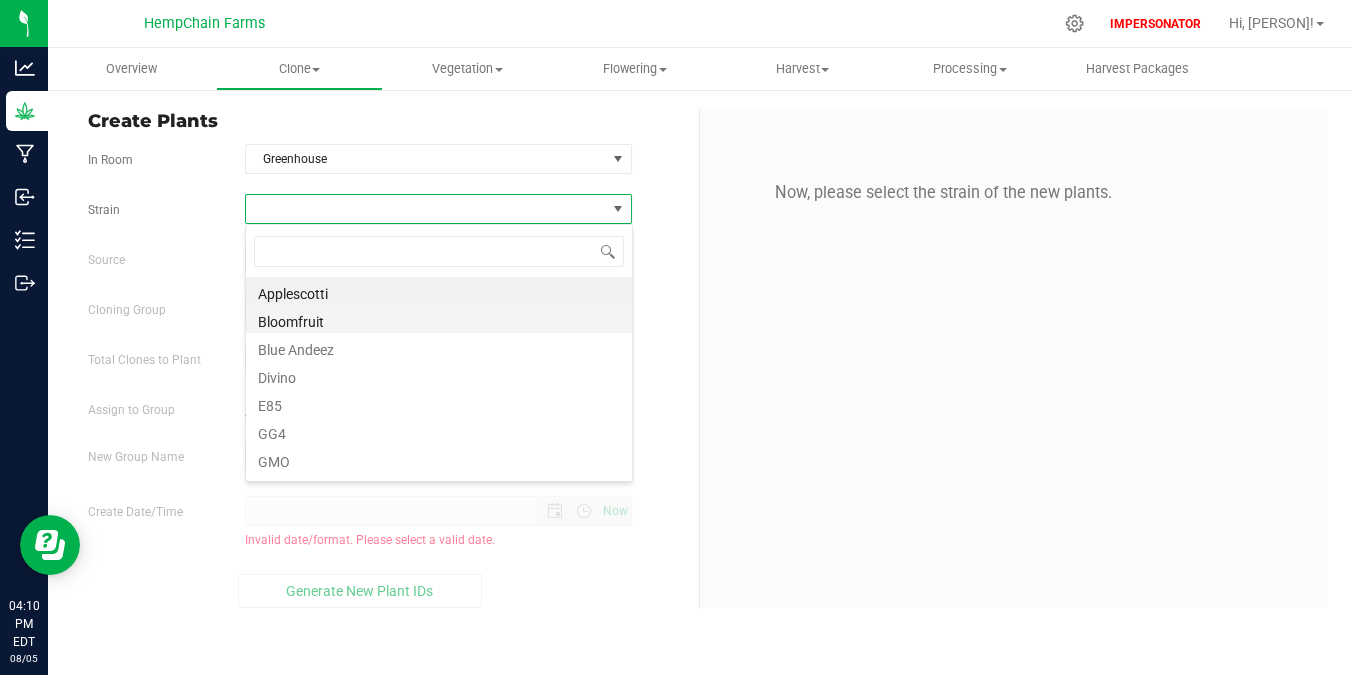 click on "Bloomfruit" at bounding box center (439, 319) 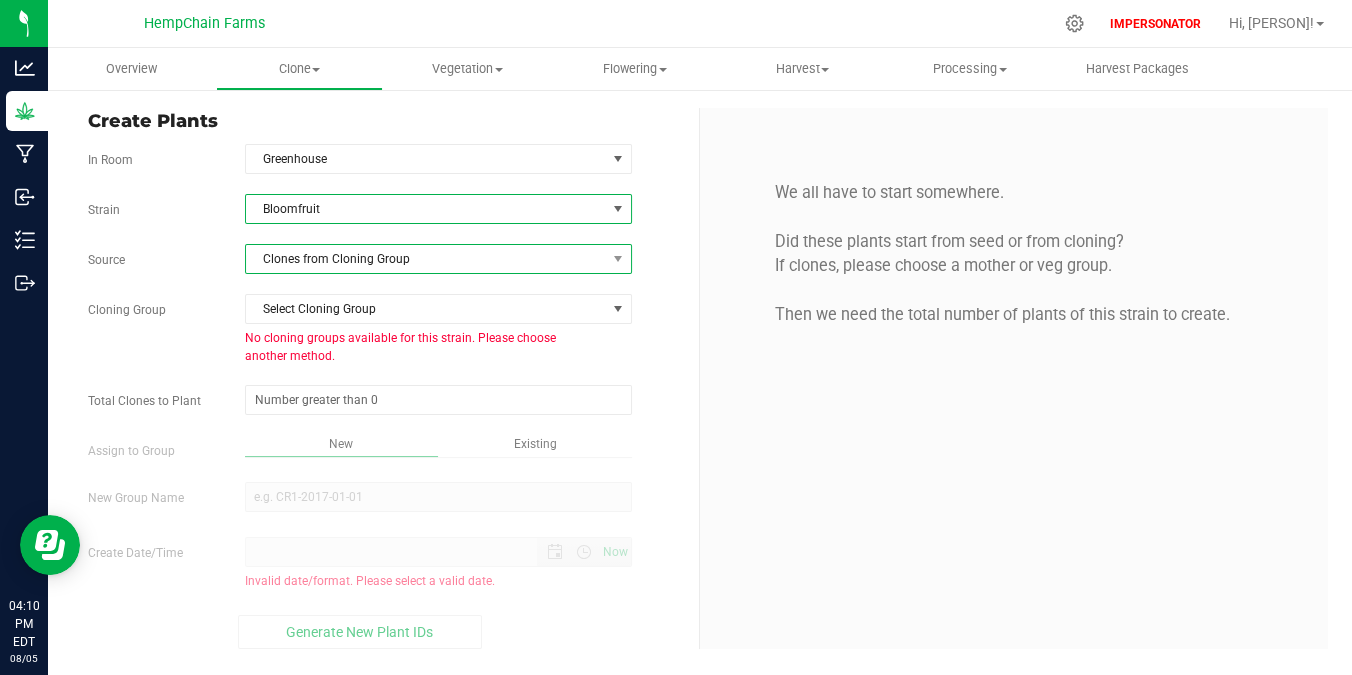 click on "Clones from Cloning Group" at bounding box center [426, 259] 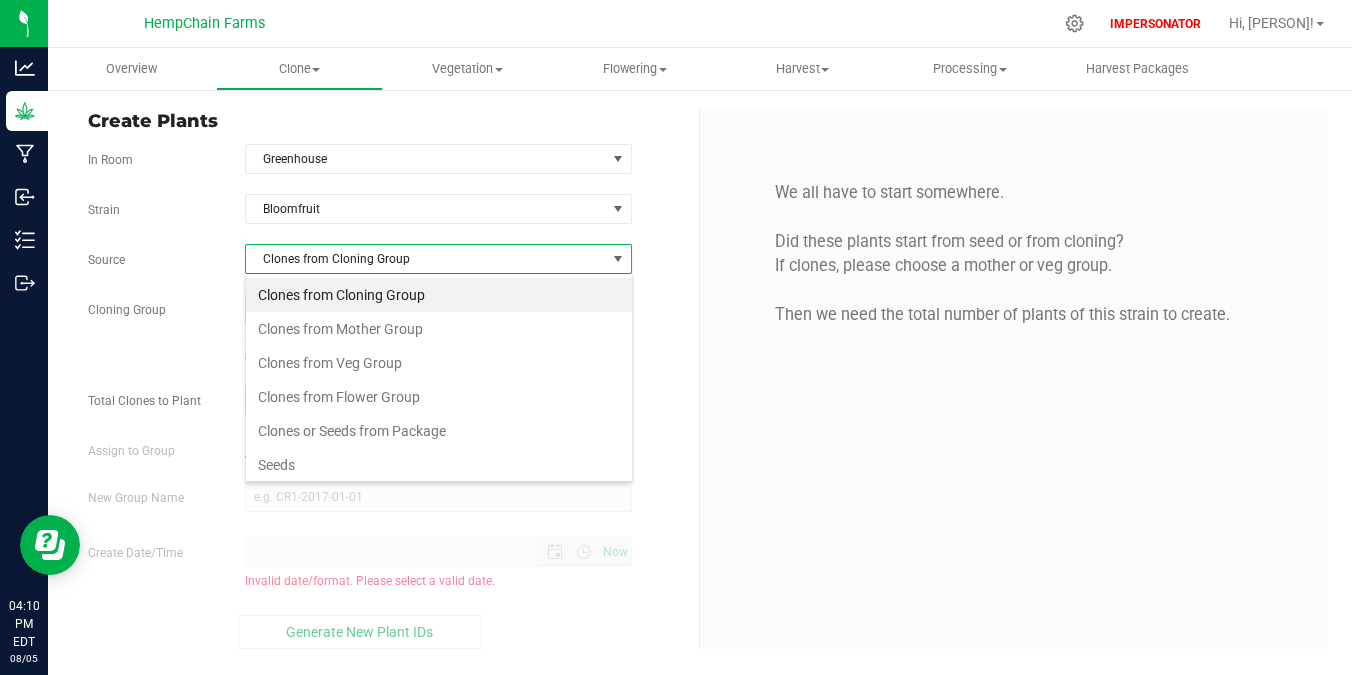 scroll, scrollTop: 99970, scrollLeft: 99612, axis: both 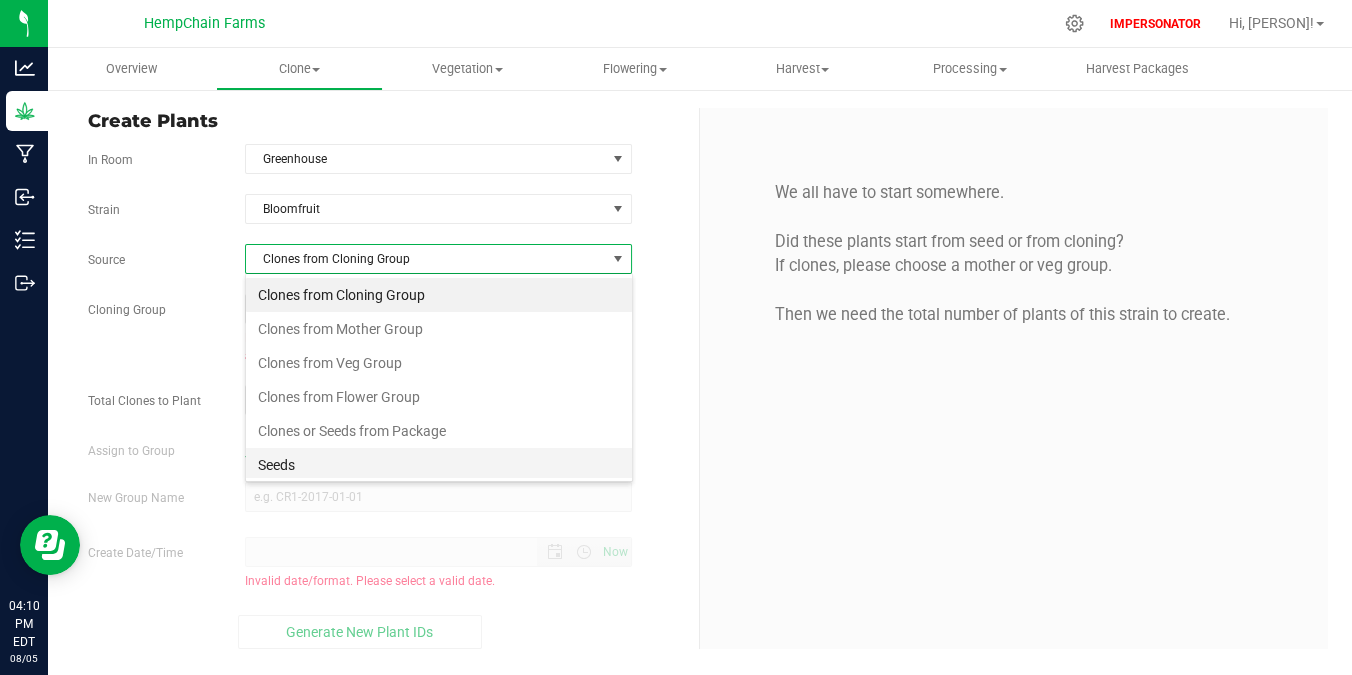 click on "Seeds" at bounding box center [439, 465] 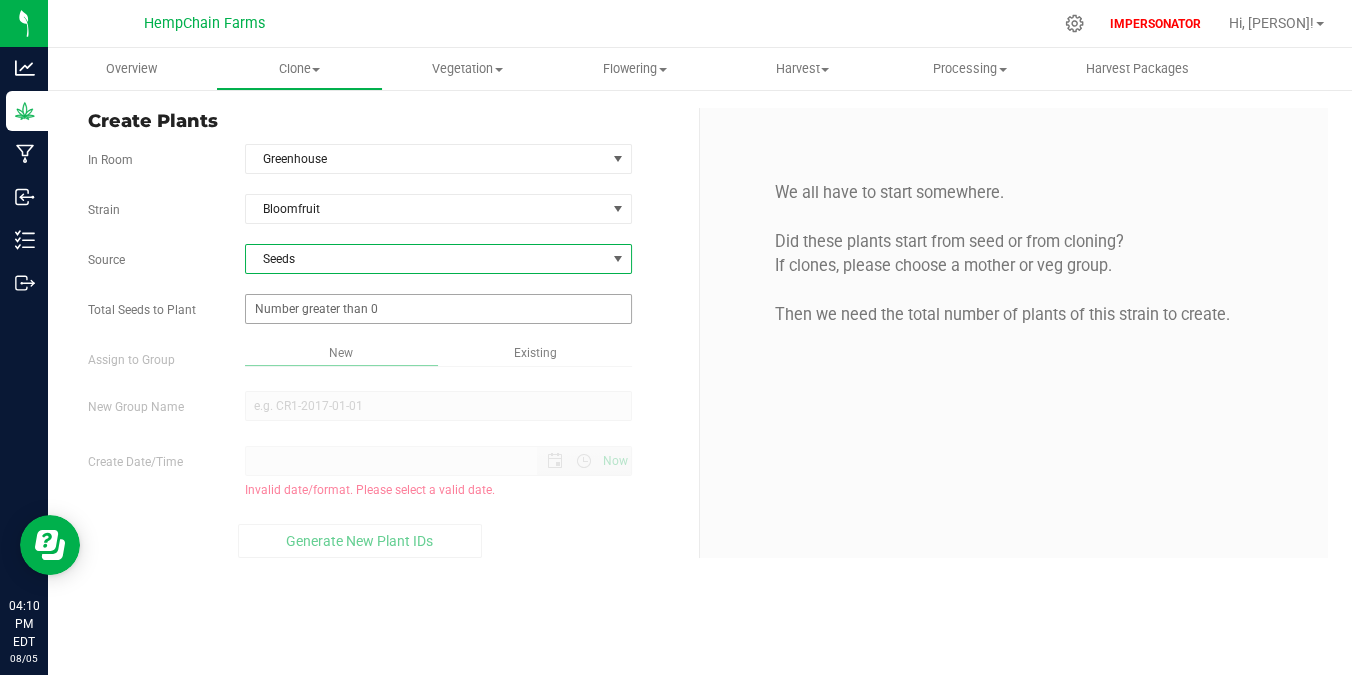 click at bounding box center [438, 309] 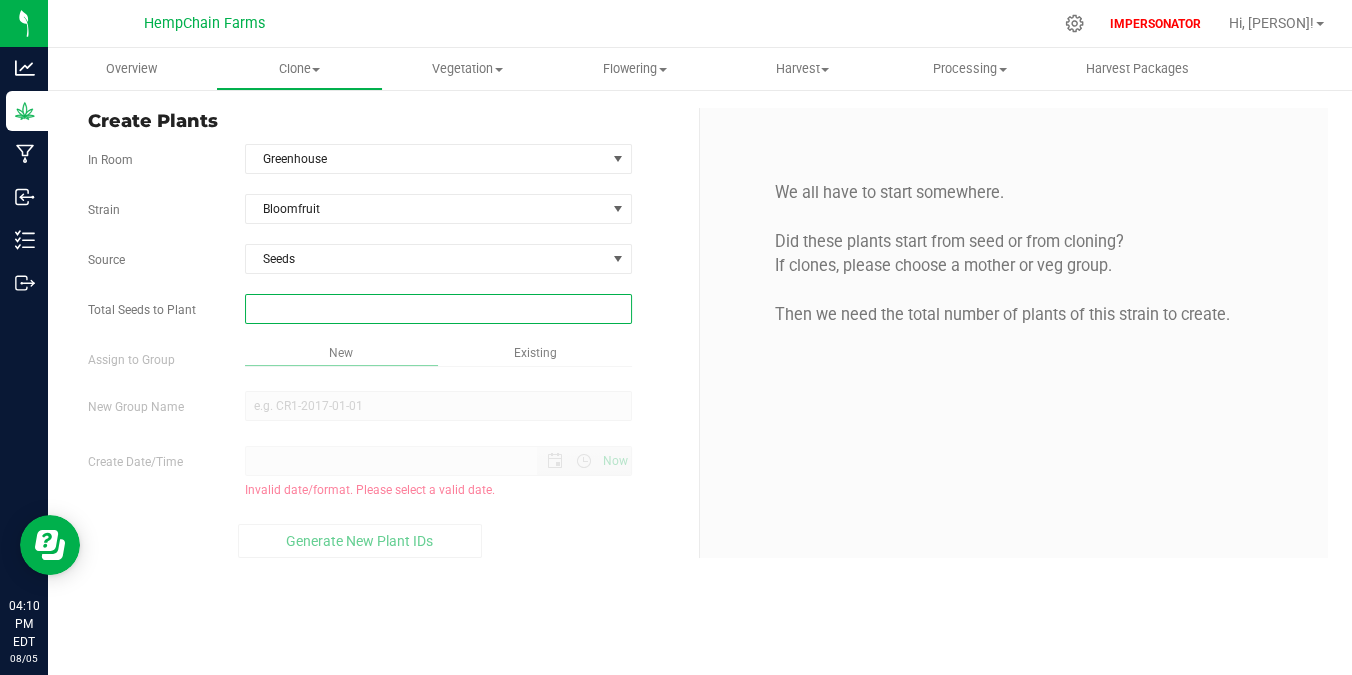type on "0" 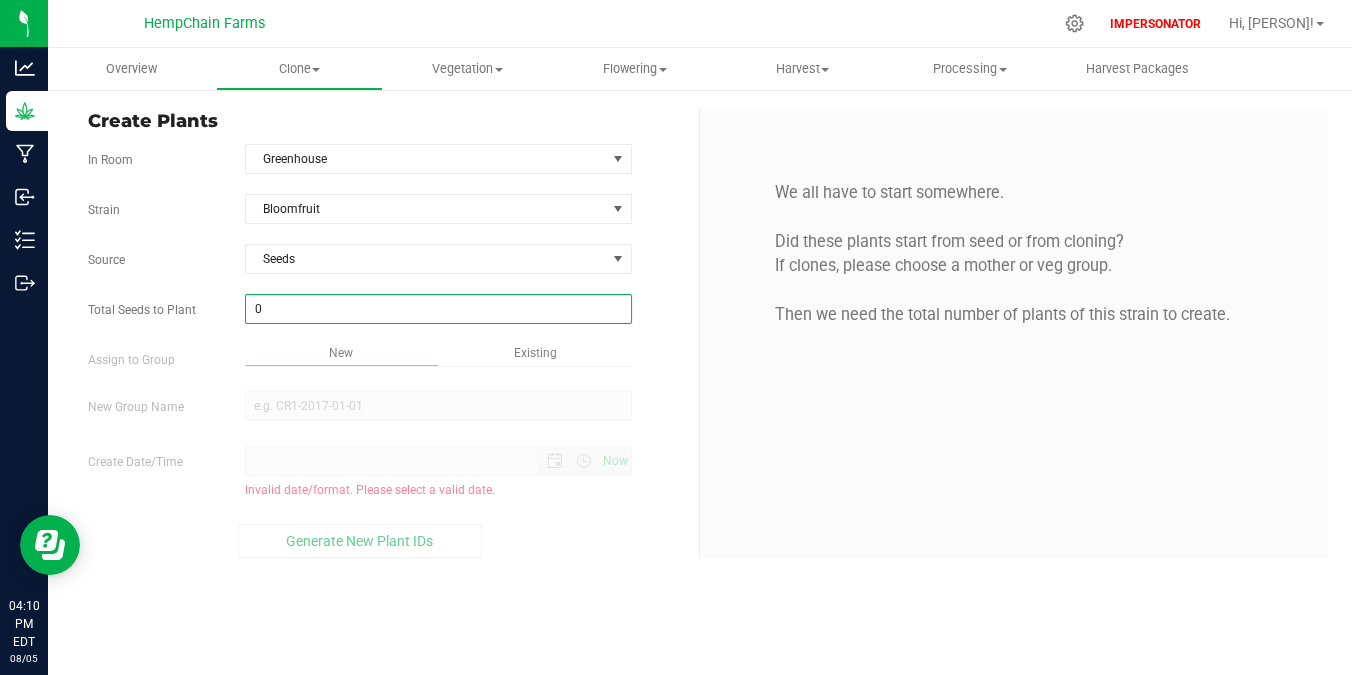 click on "New" at bounding box center (341, 353) 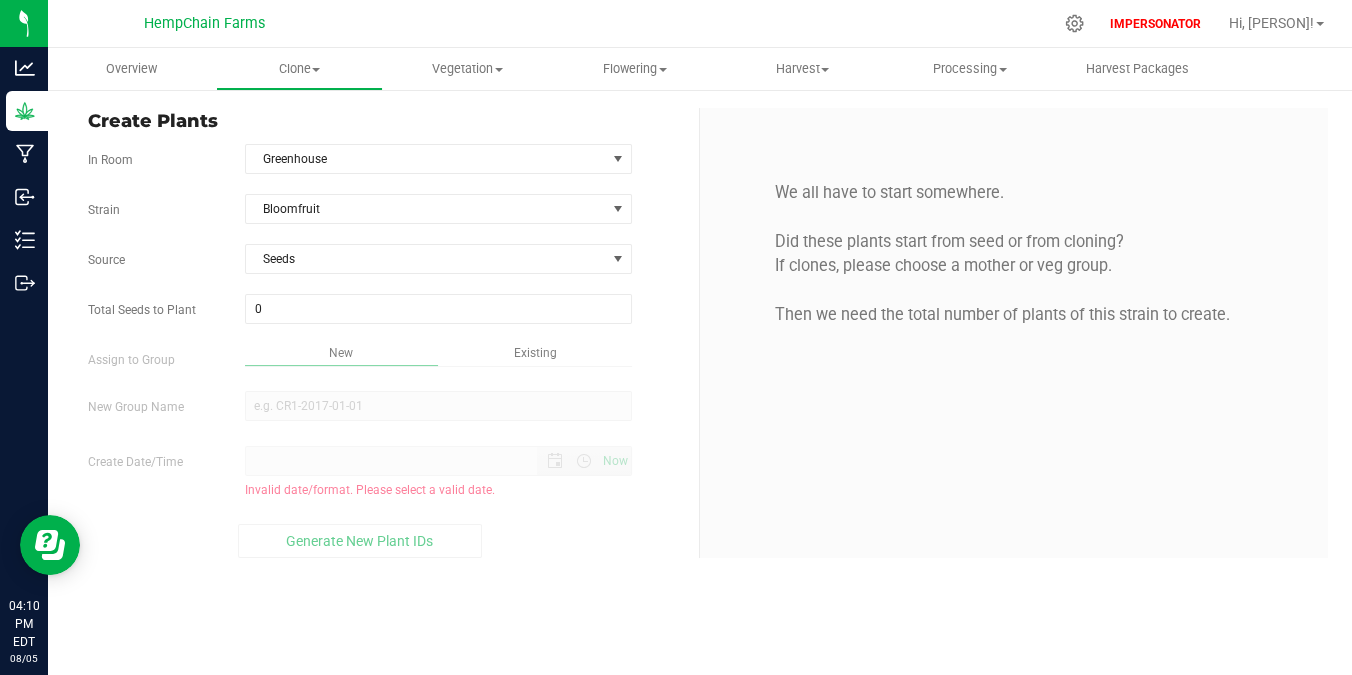click on "Existing" at bounding box center [535, 355] 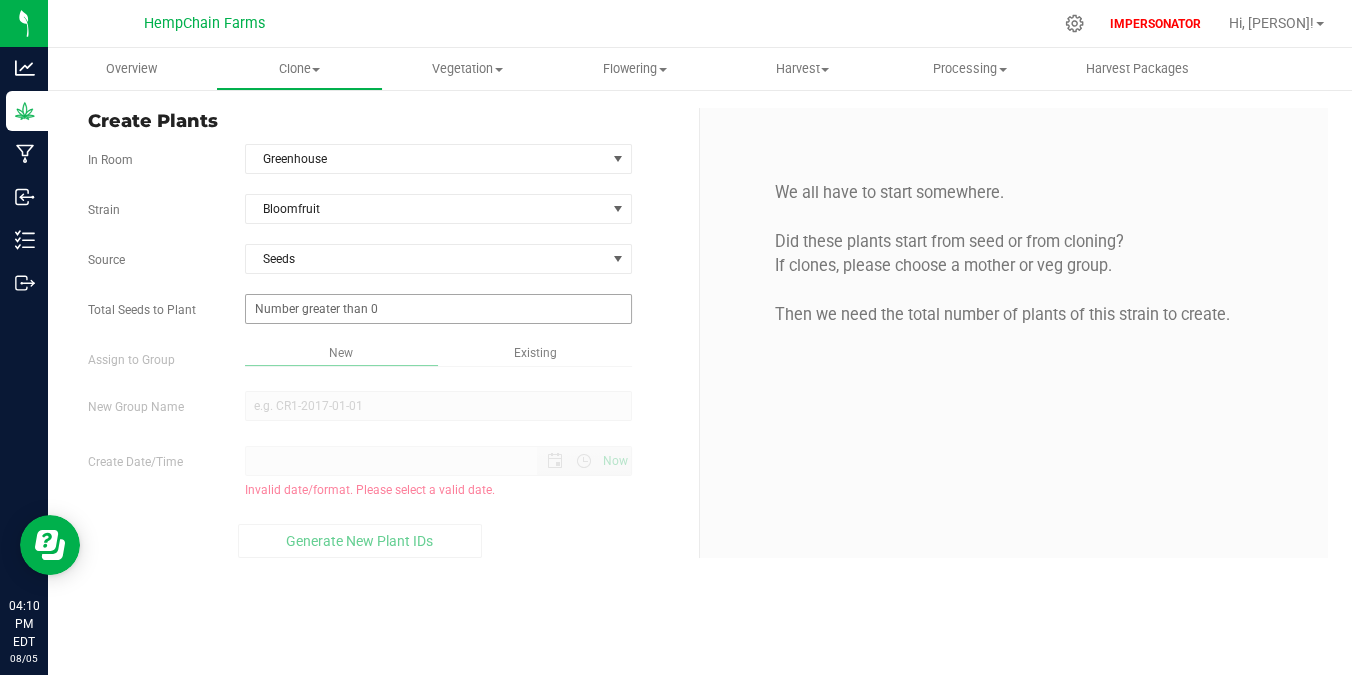 click at bounding box center [438, 309] 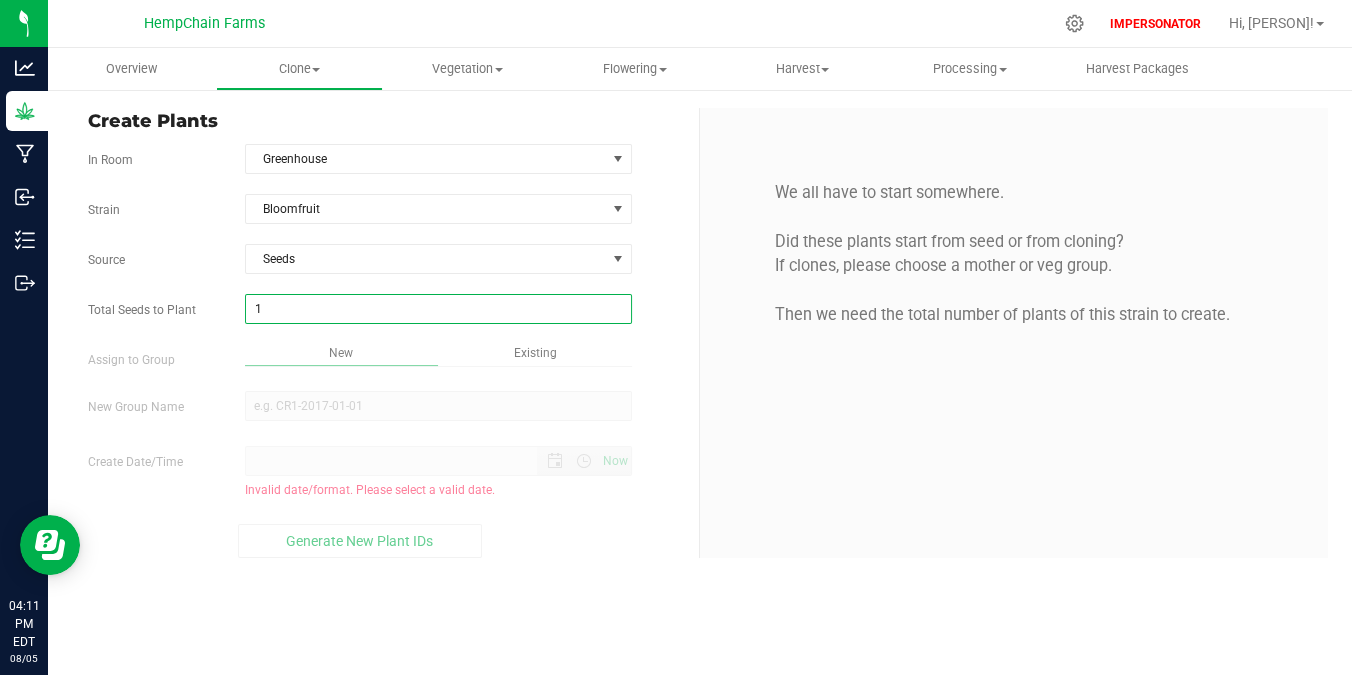 type on "10" 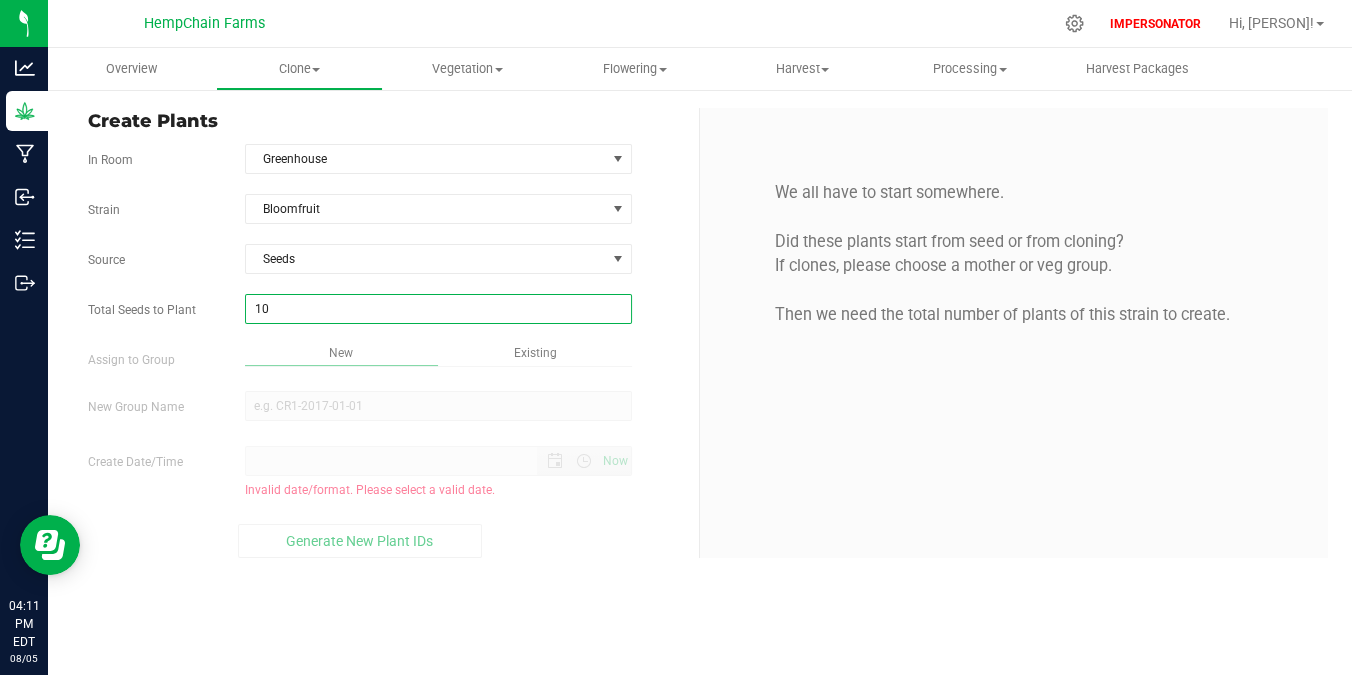 type on "10" 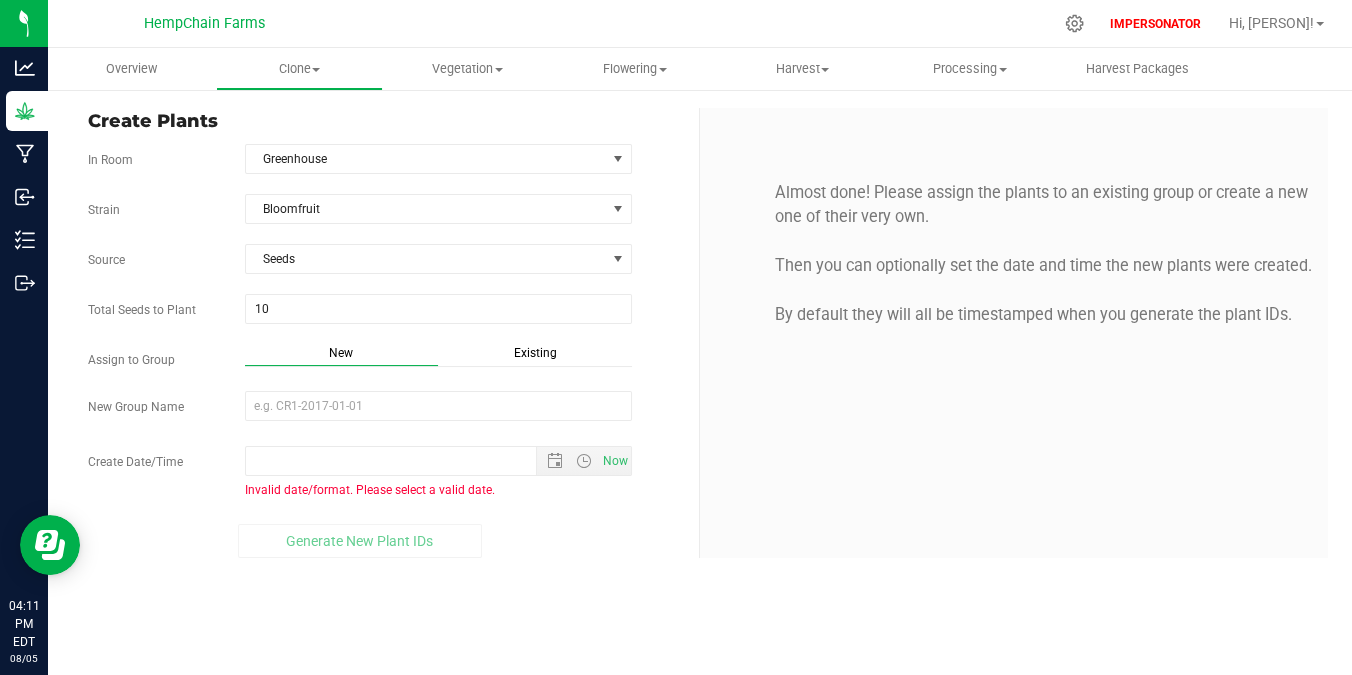 click on "Almost done! Please assign the plants to an existing group or create a new one of their very own.
Then you can optionally set the date and time the new plants were created.
By default they will all be timestamped when you generate the plant IDs." at bounding box center (1013, 332) 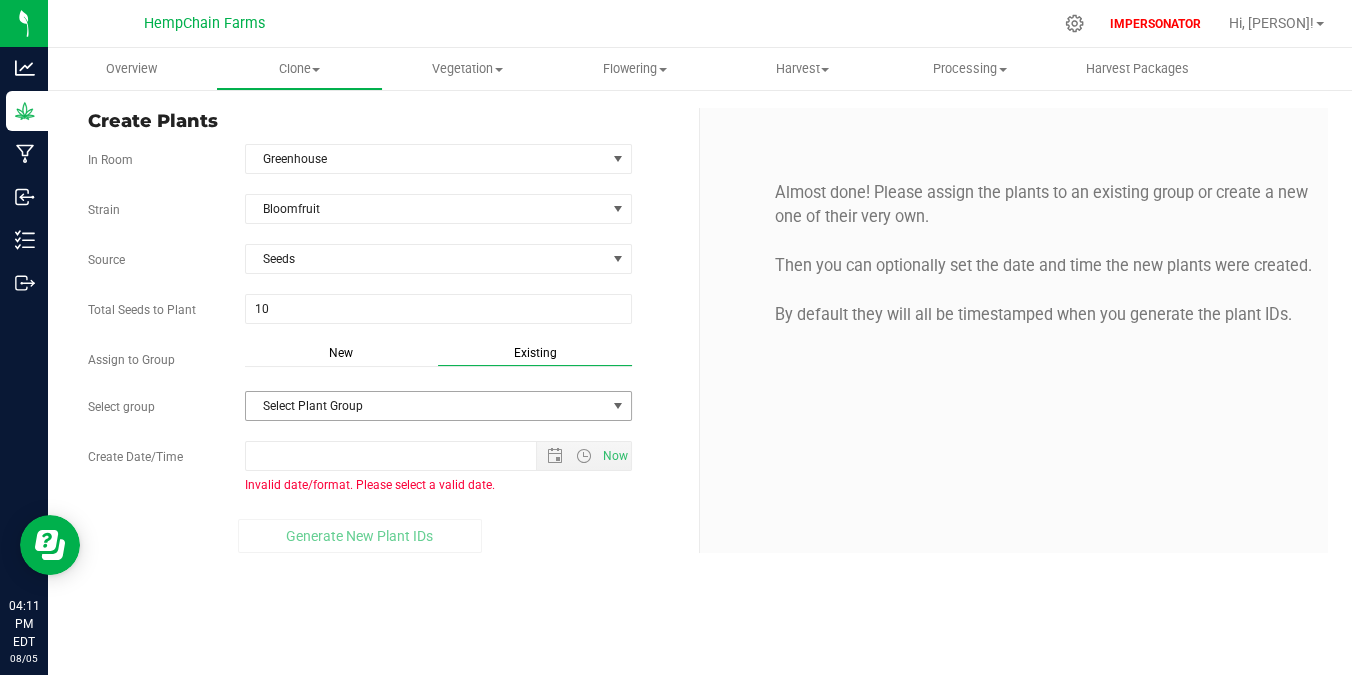 click on "Select Plant Group" at bounding box center [426, 406] 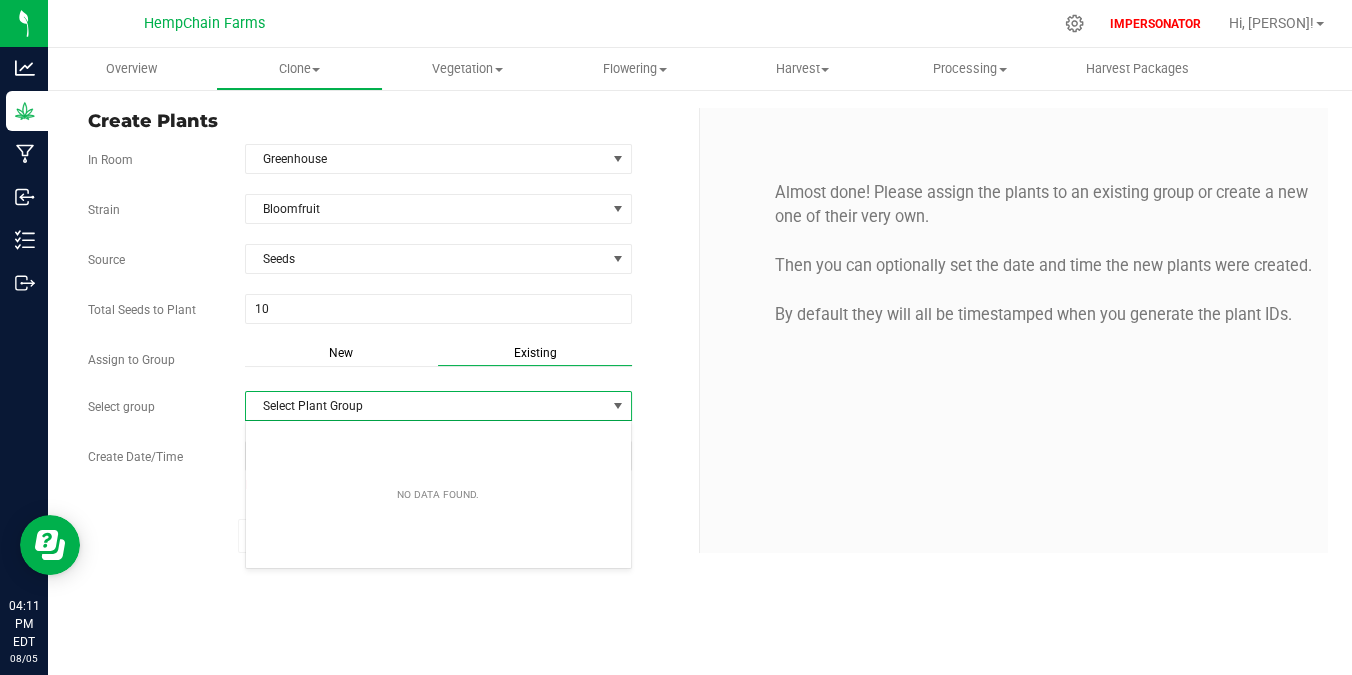 click on "Select Plant Group" at bounding box center (426, 406) 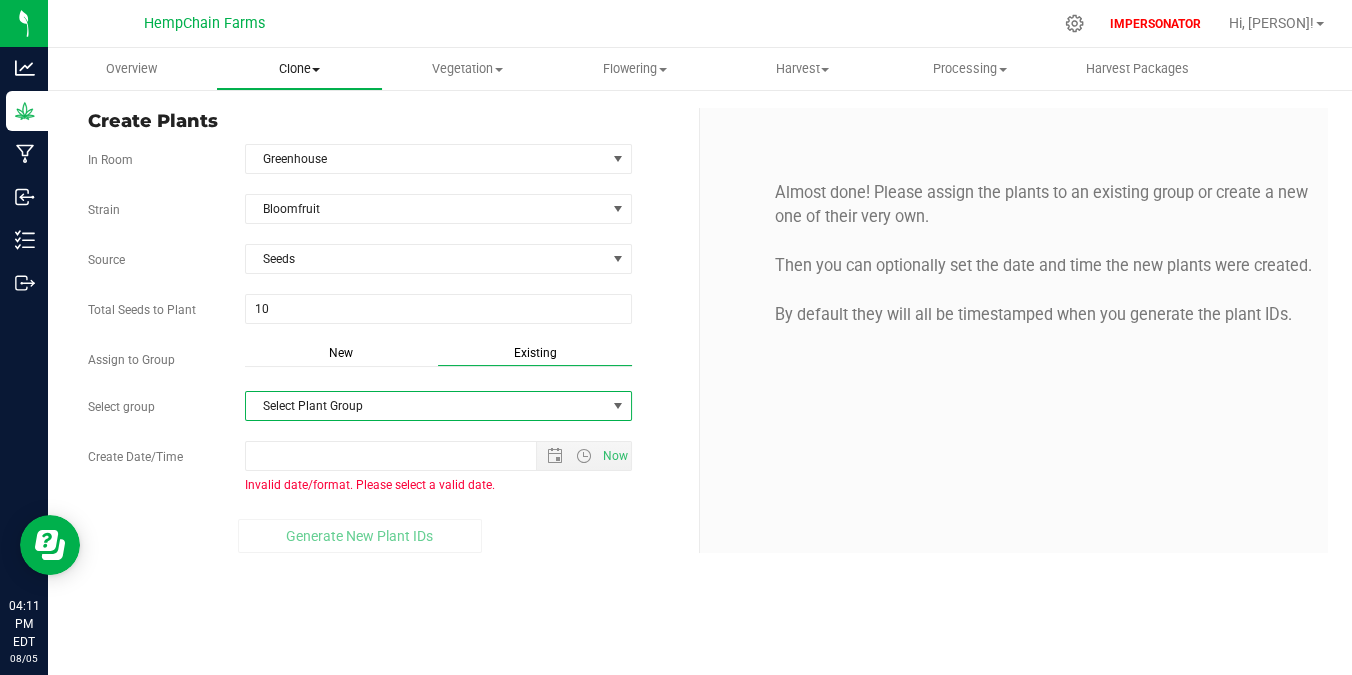 click on "Clone" at bounding box center [300, 69] 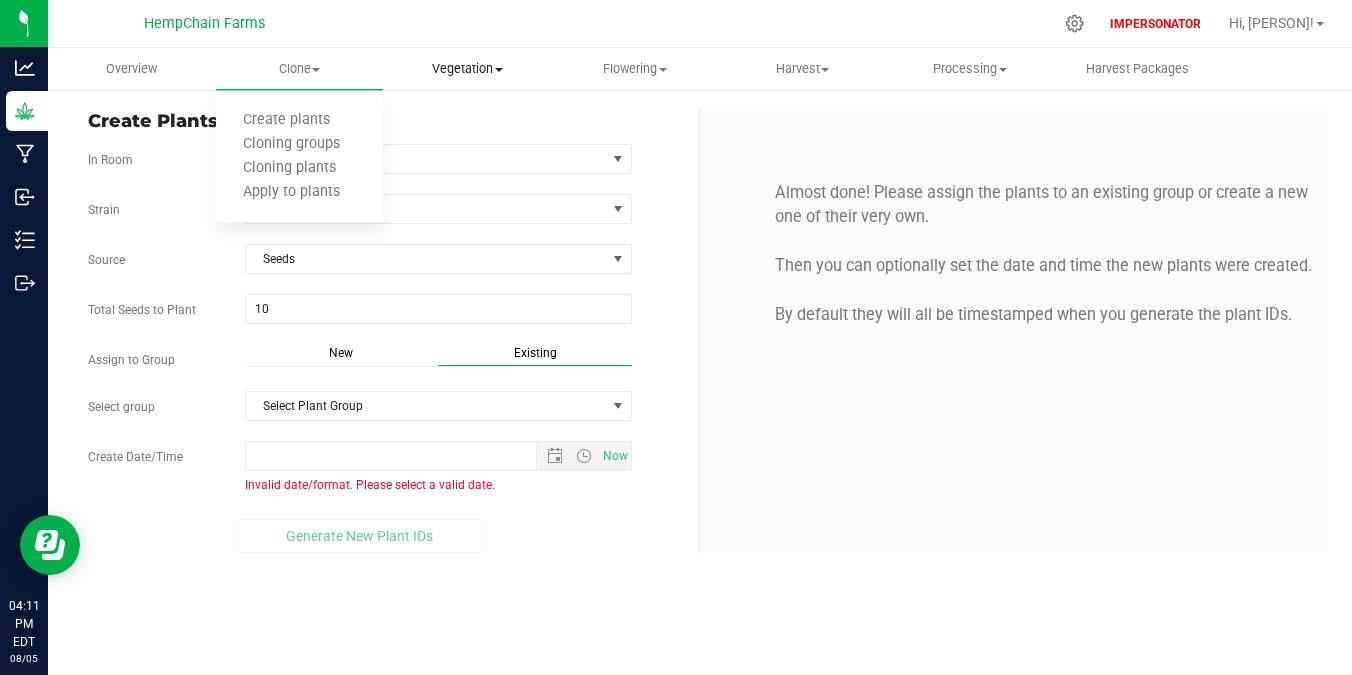 click on "Vegetation" at bounding box center [467, 69] 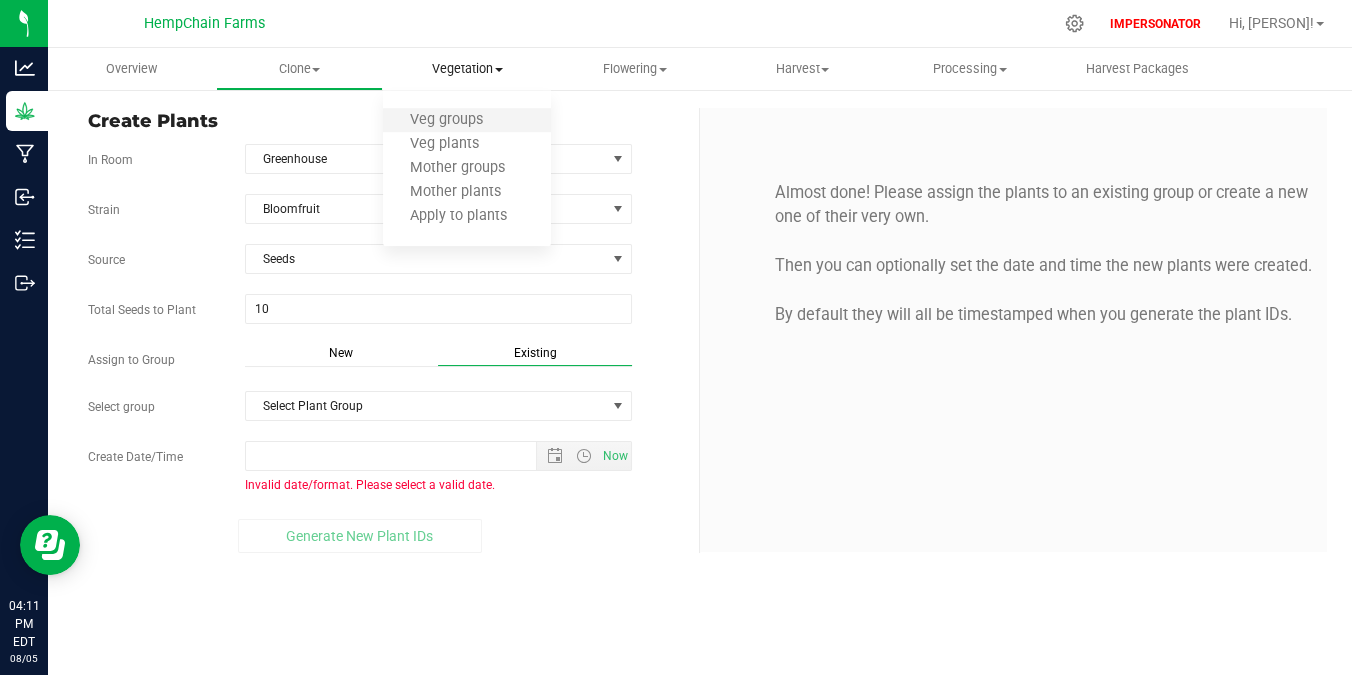click on "Veg groups" at bounding box center [467, 121] 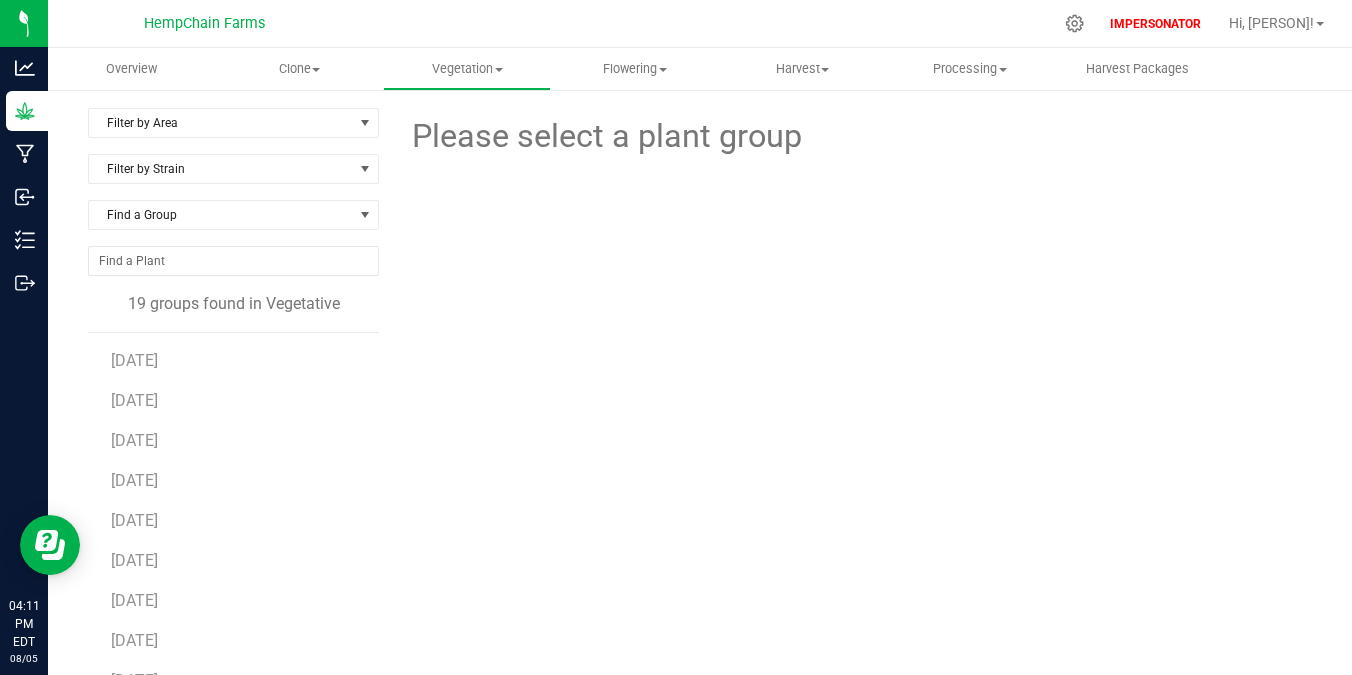 scroll, scrollTop: 0, scrollLeft: 0, axis: both 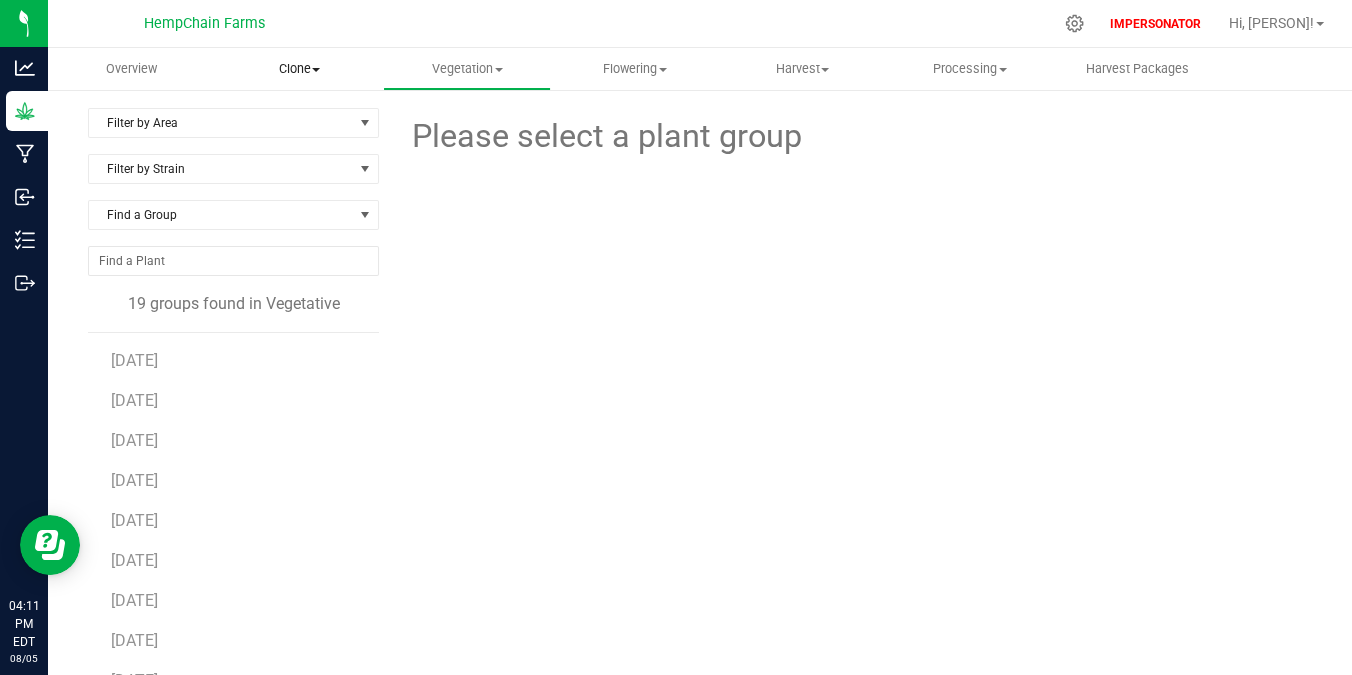 click on "Clone" at bounding box center (300, 69) 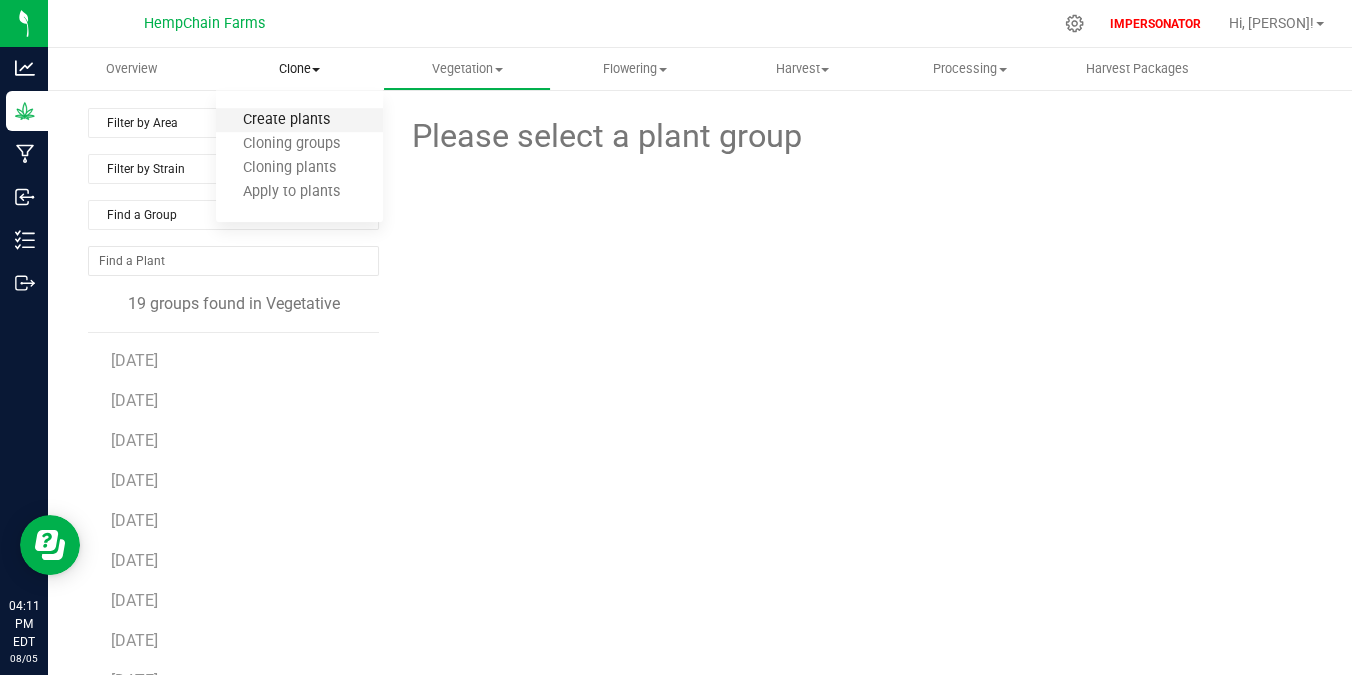 click on "Create plants" at bounding box center [286, 120] 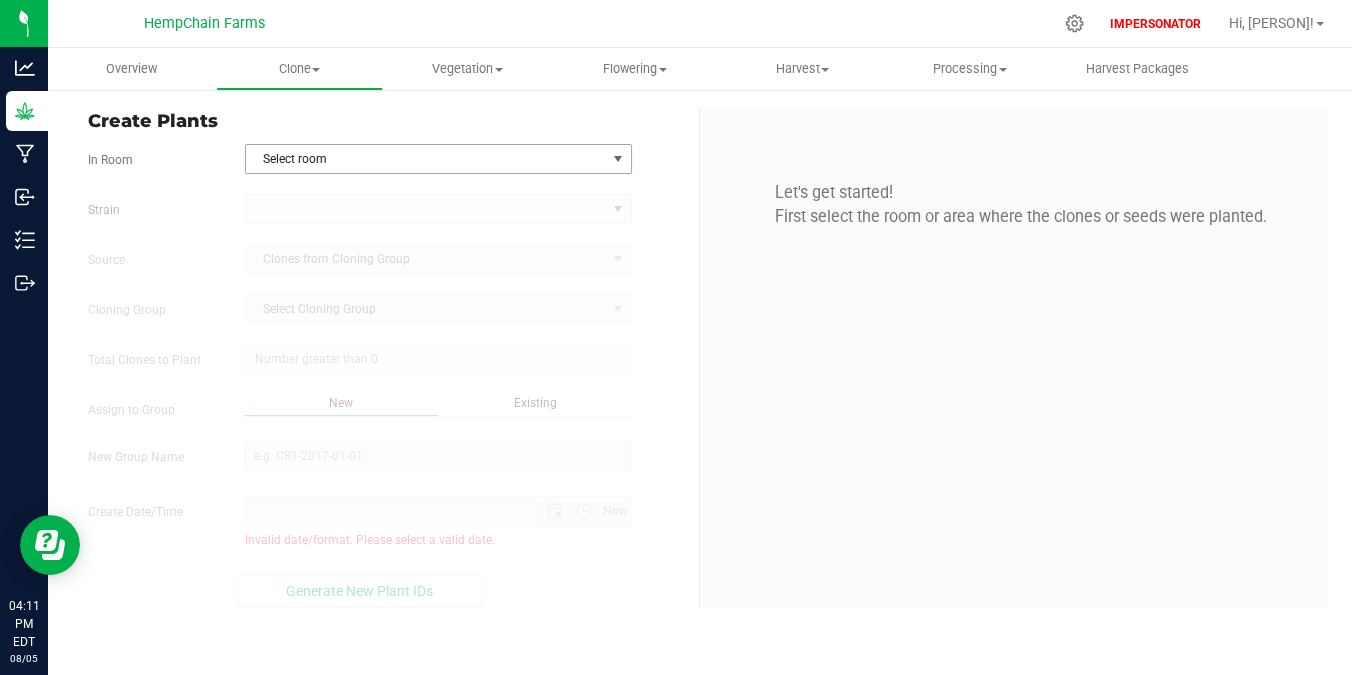 click on "Select room" at bounding box center (426, 159) 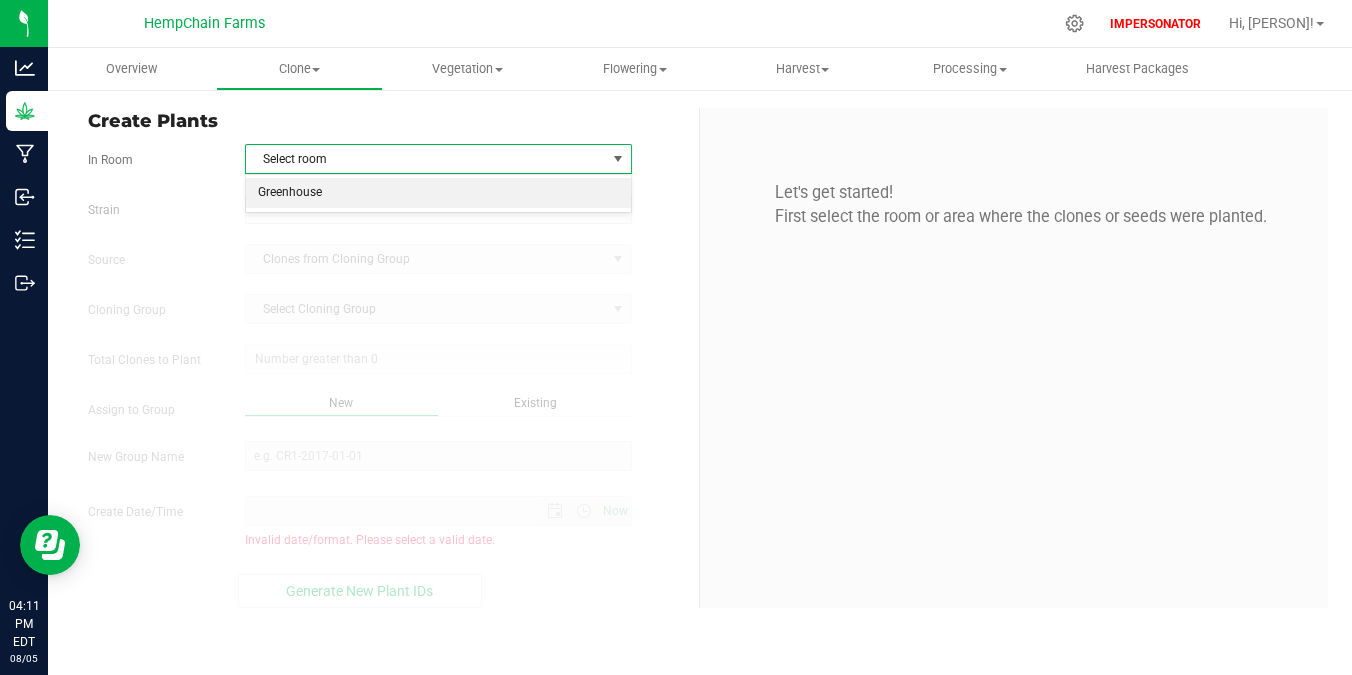 click on "Greenhouse" at bounding box center [439, 193] 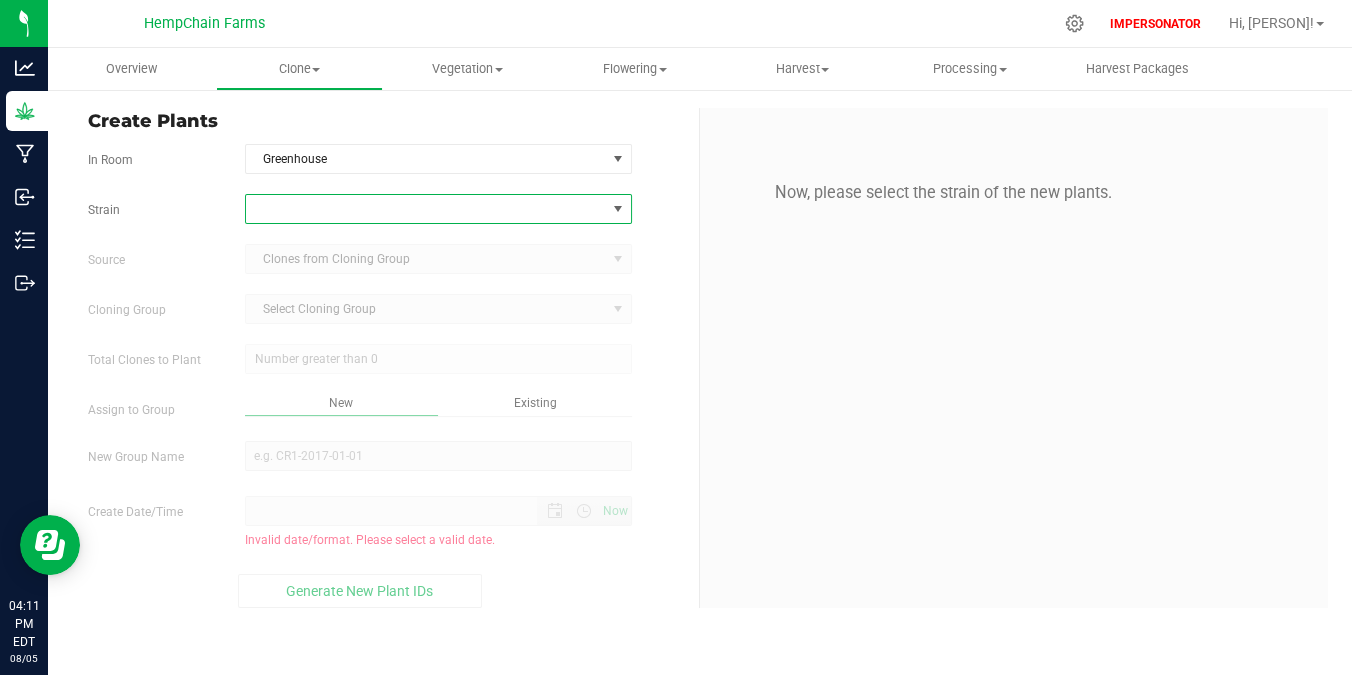 click at bounding box center (426, 209) 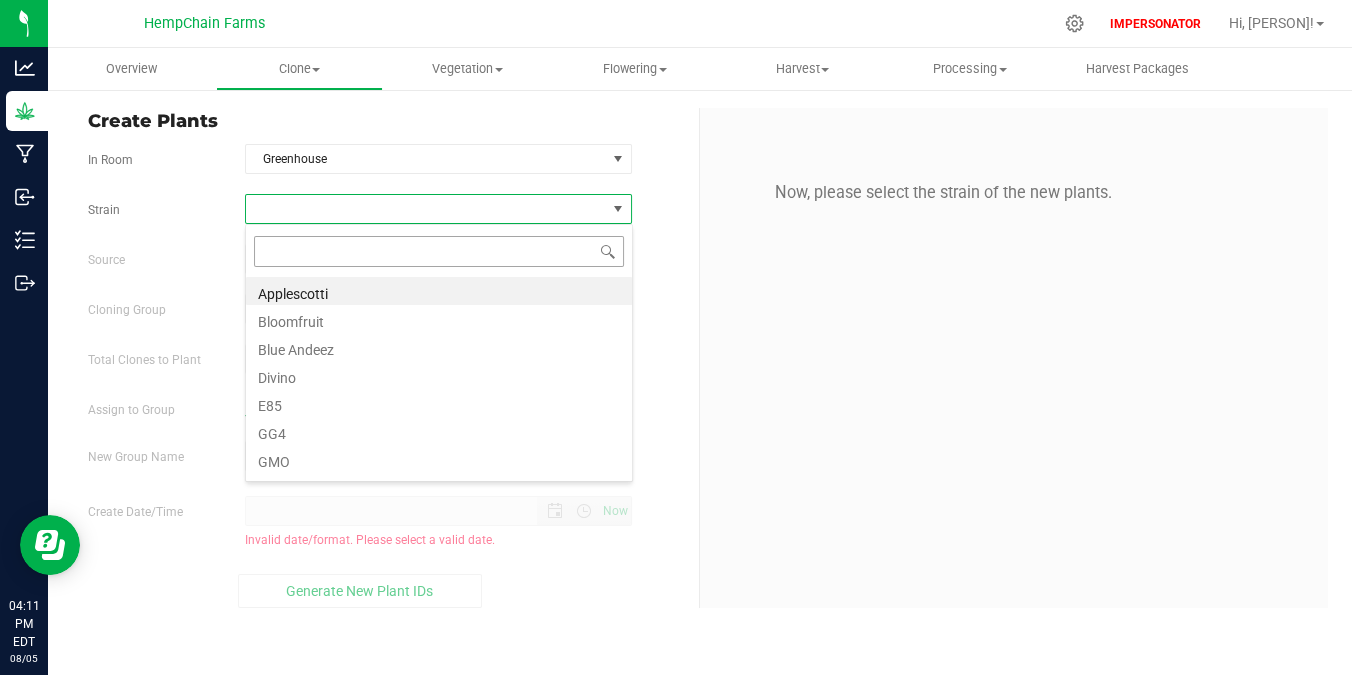 scroll, scrollTop: 99970, scrollLeft: 99612, axis: both 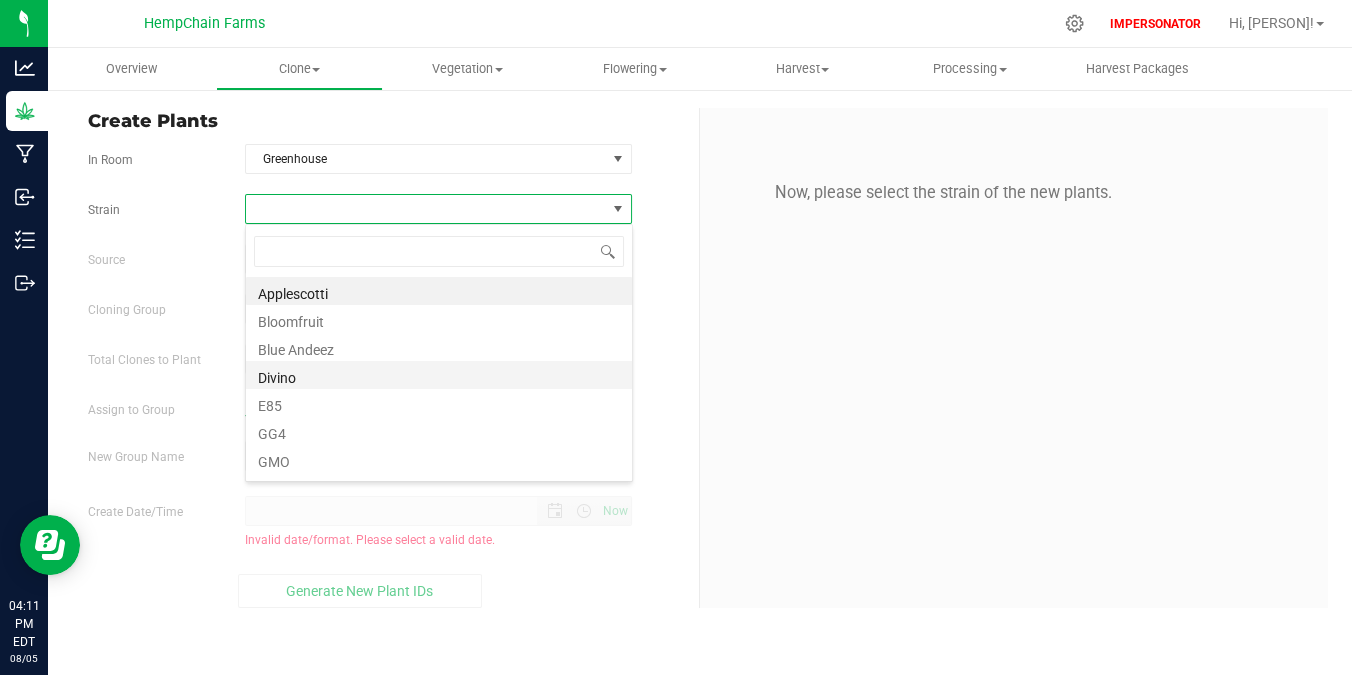 click on "Divino" at bounding box center (439, 375) 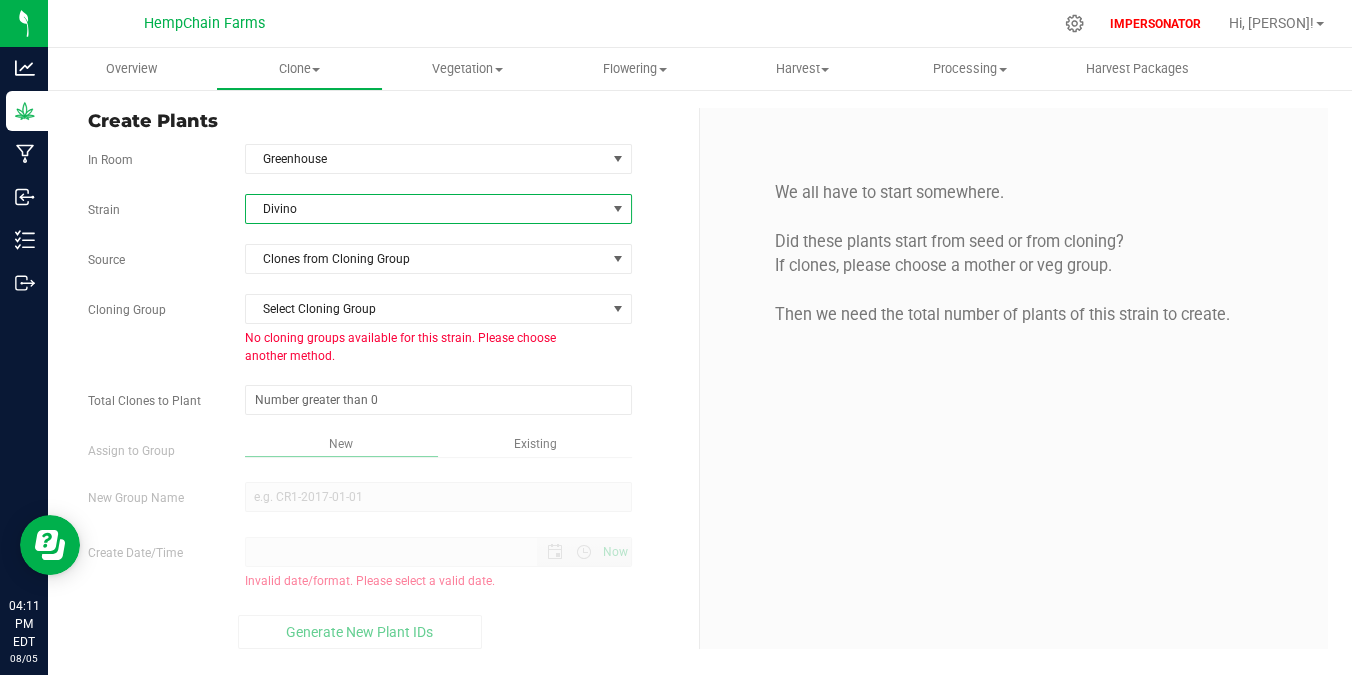 click on "Strain
Divino
Source
Clones from Cloning Group
Cloning Group
Select Cloning Group Select Cloning Group
No cloning groups available for this strain. Please choose another method.
Total Clones to Plant
Assign to Group" at bounding box center (386, 421) 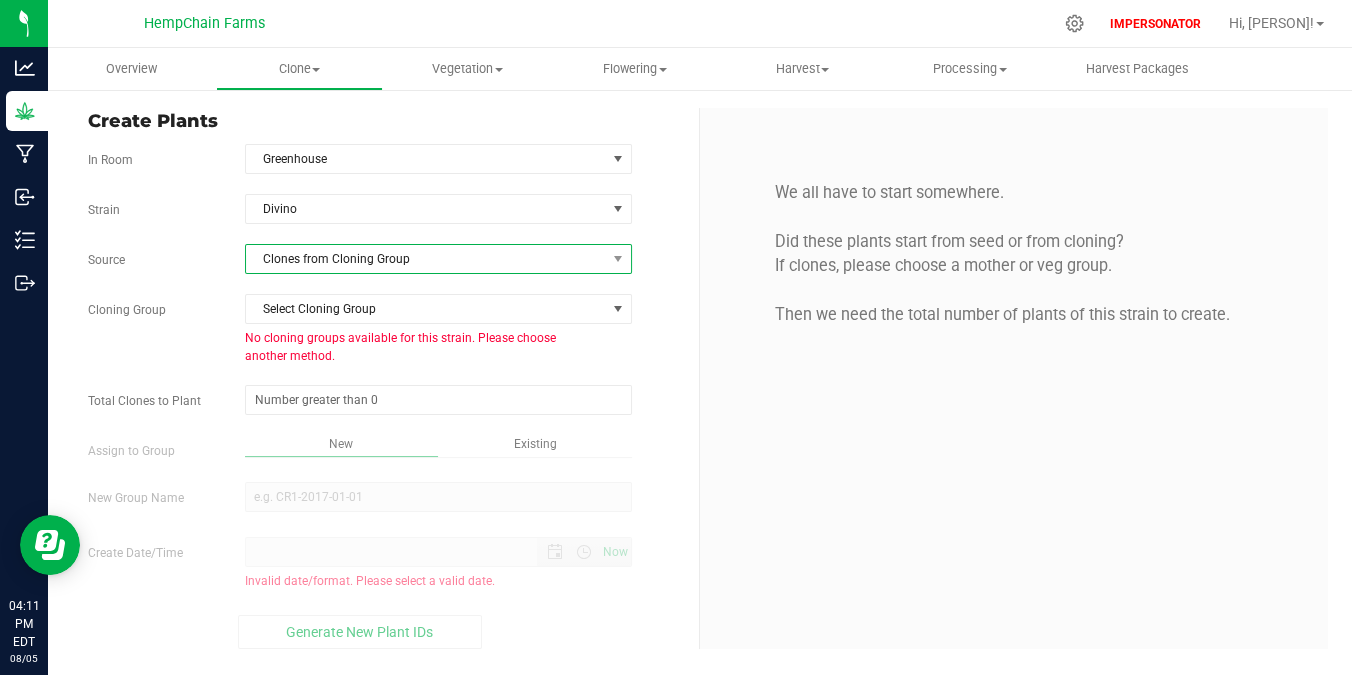 click on "Clones from Cloning Group" at bounding box center [426, 259] 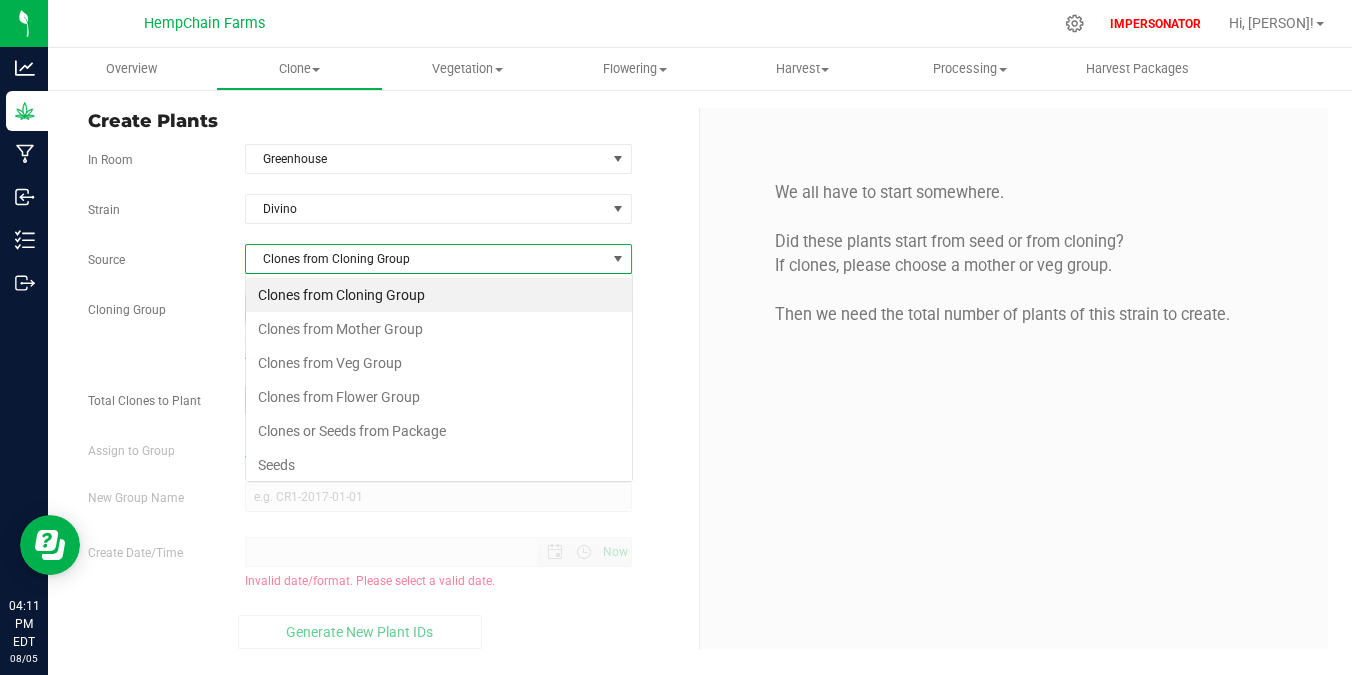 scroll, scrollTop: 99970, scrollLeft: 99612, axis: both 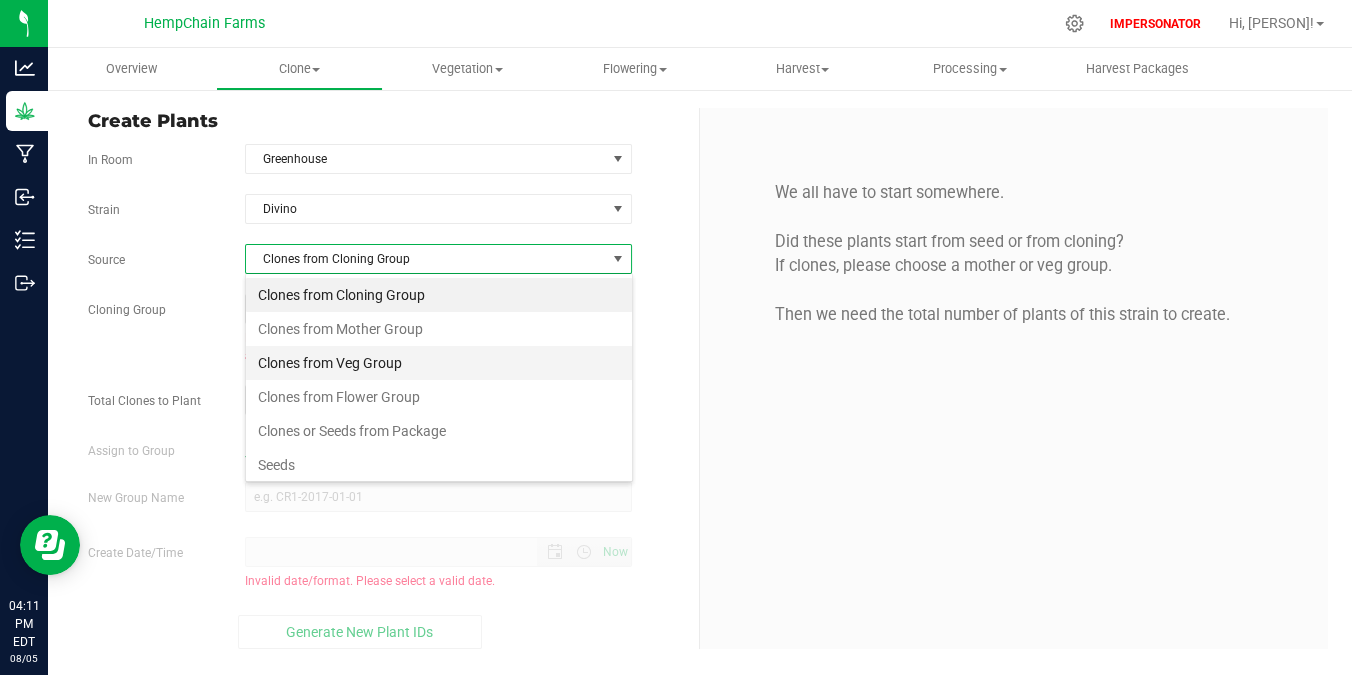 click on "Clones from Veg Group" at bounding box center [439, 363] 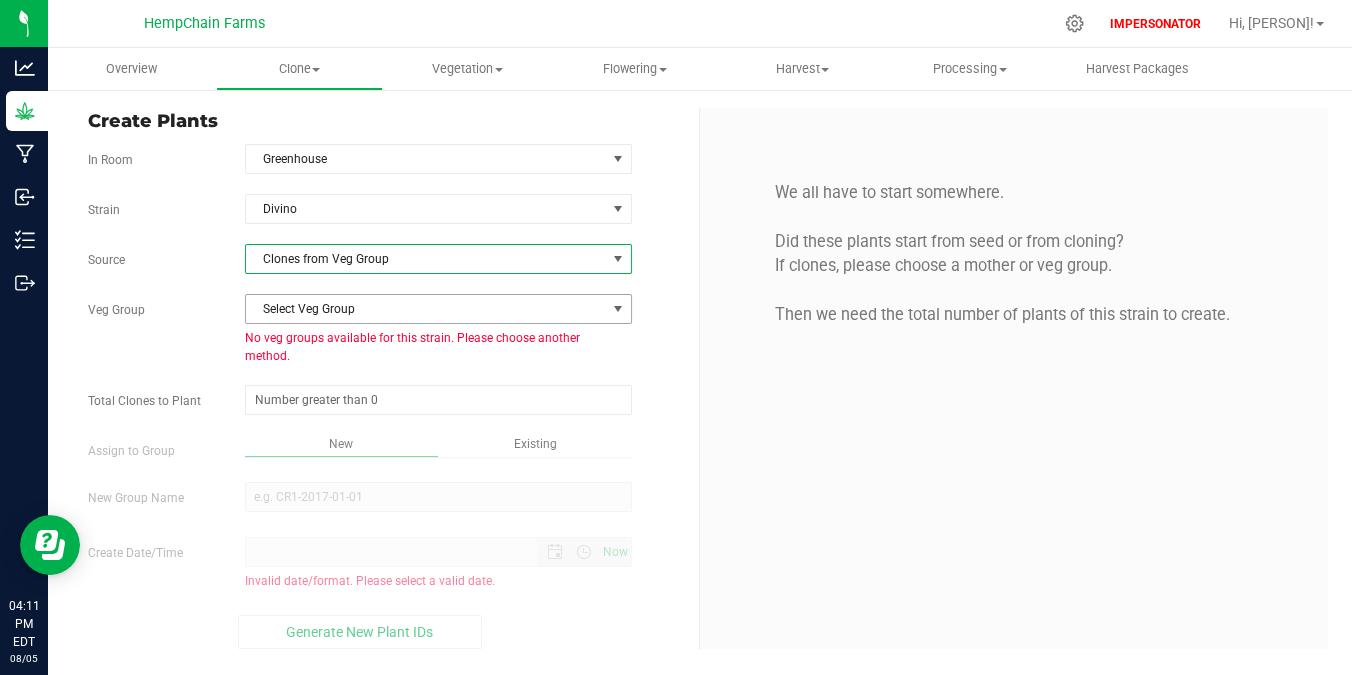 click on "Select Veg Group" at bounding box center [426, 309] 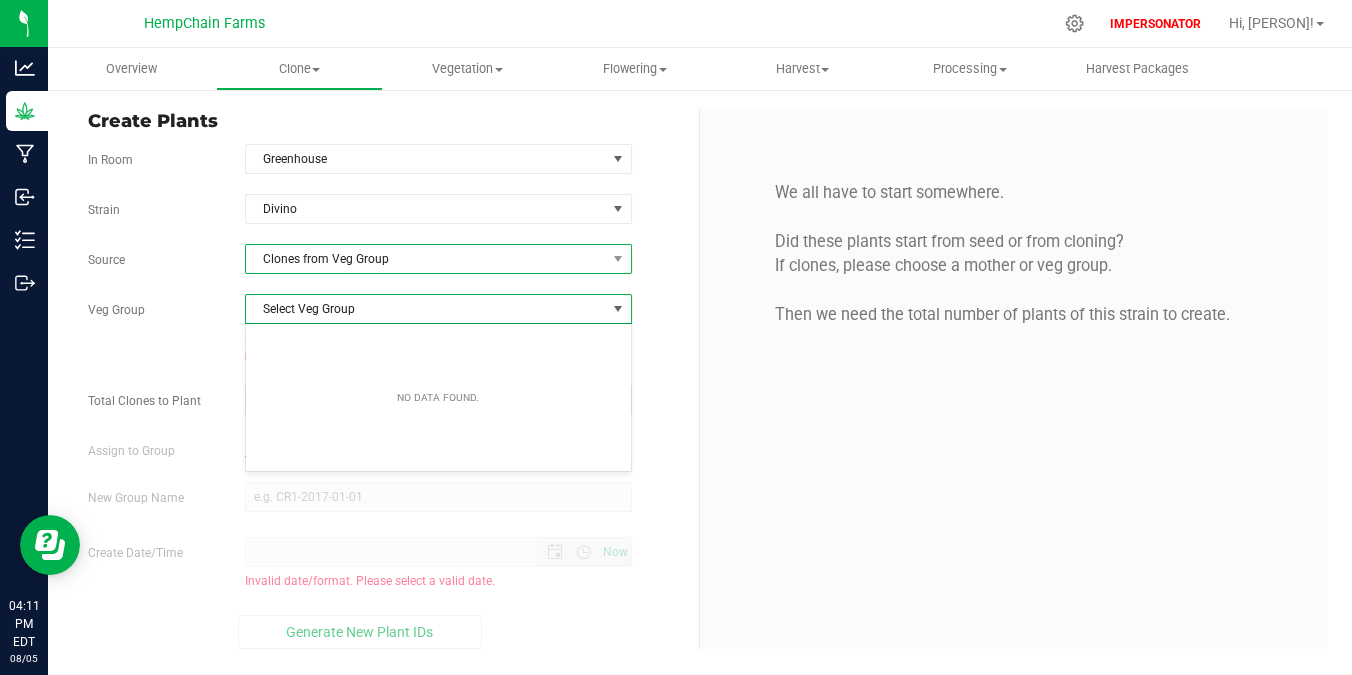 click on "Clones from Veg Group" at bounding box center [426, 259] 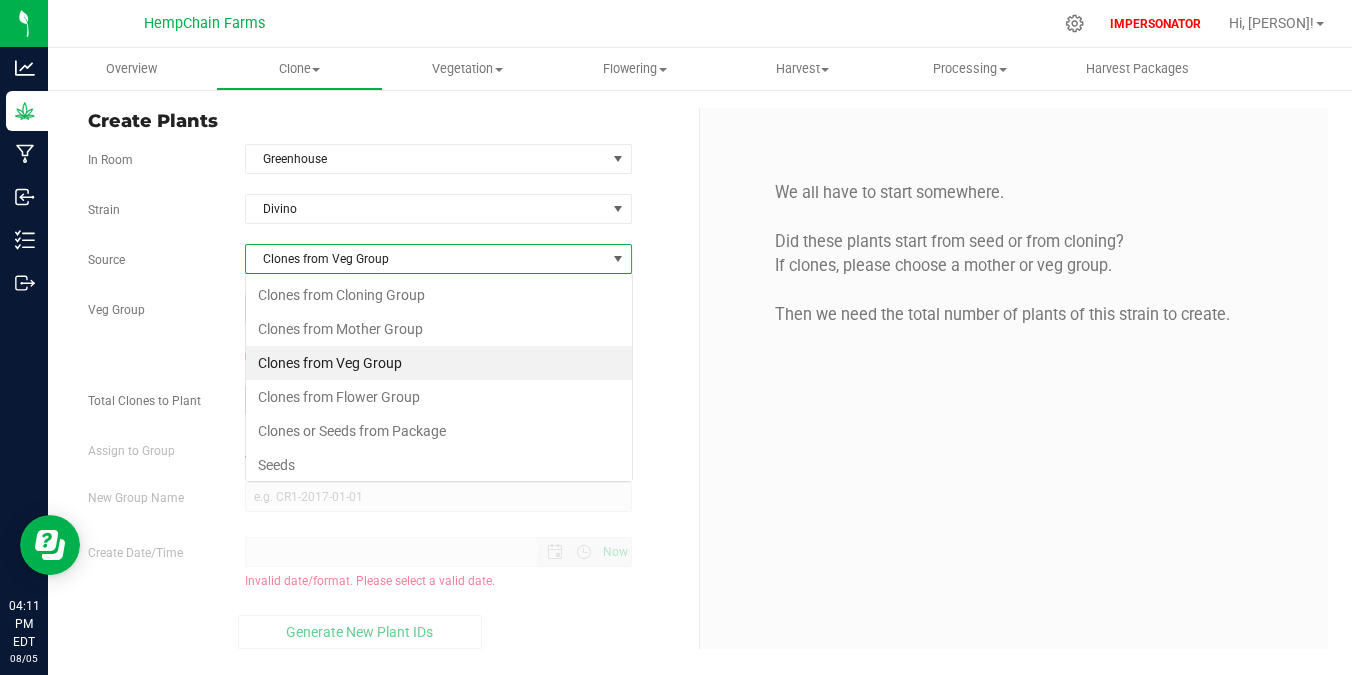 scroll, scrollTop: 99970, scrollLeft: 99612, axis: both 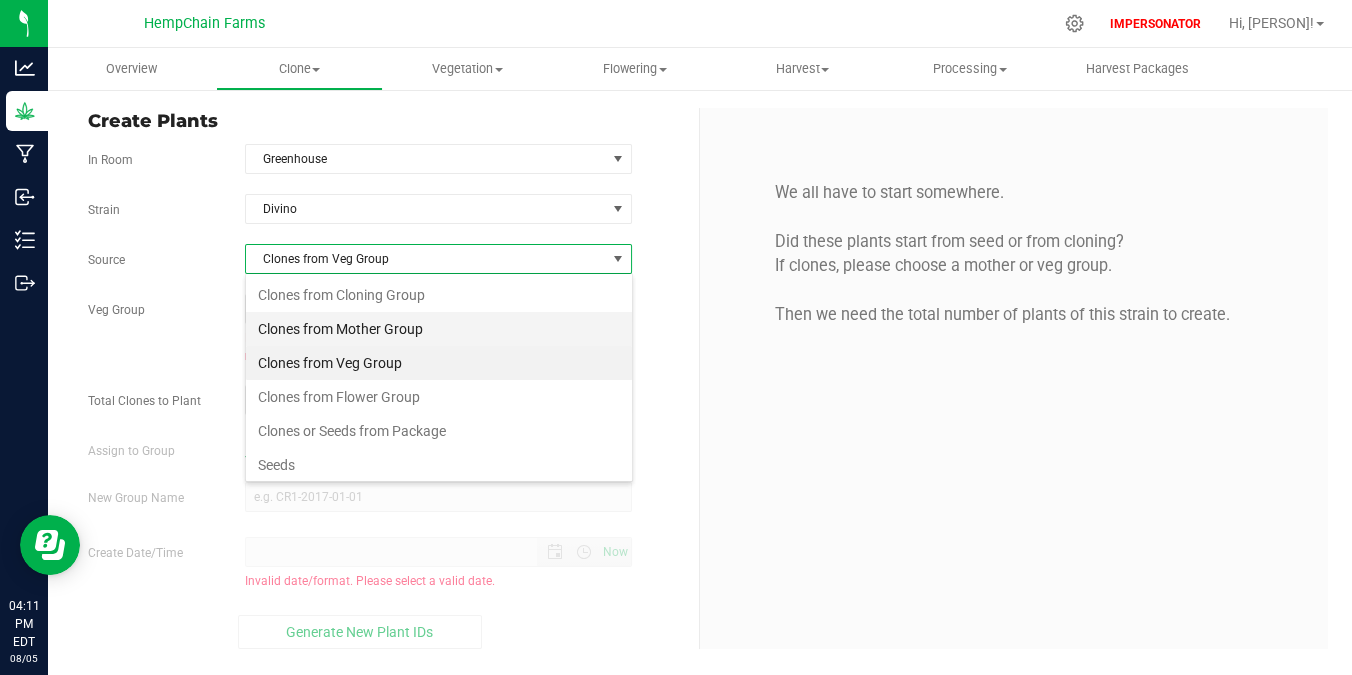 click on "Clones from Mother Group" at bounding box center [439, 329] 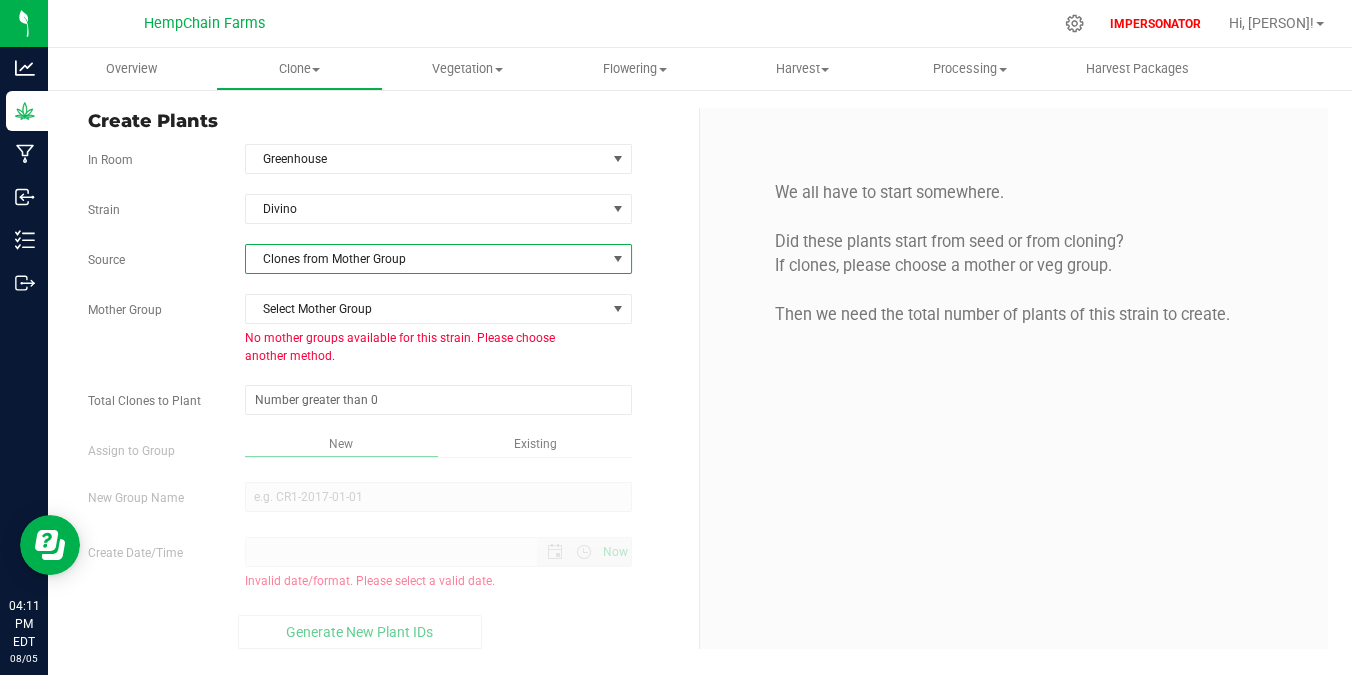 click on "Clones from Mother Group" at bounding box center [426, 259] 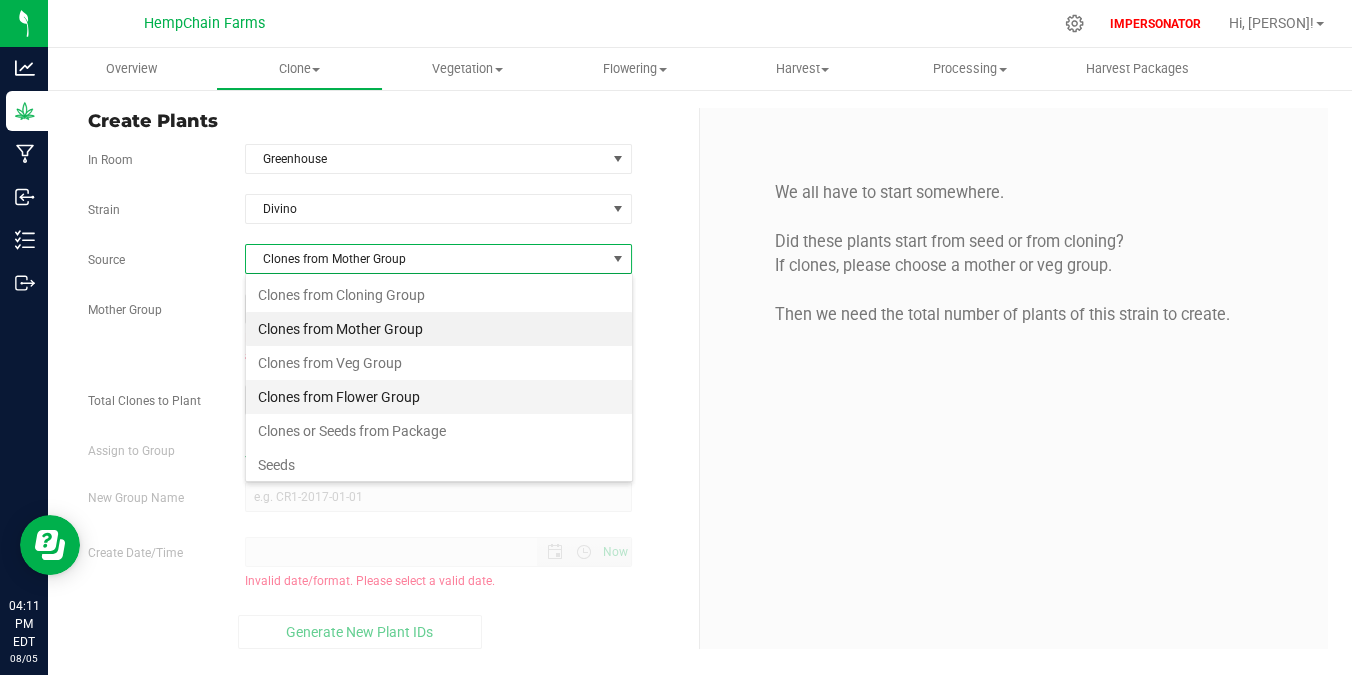 scroll, scrollTop: 99970, scrollLeft: 99612, axis: both 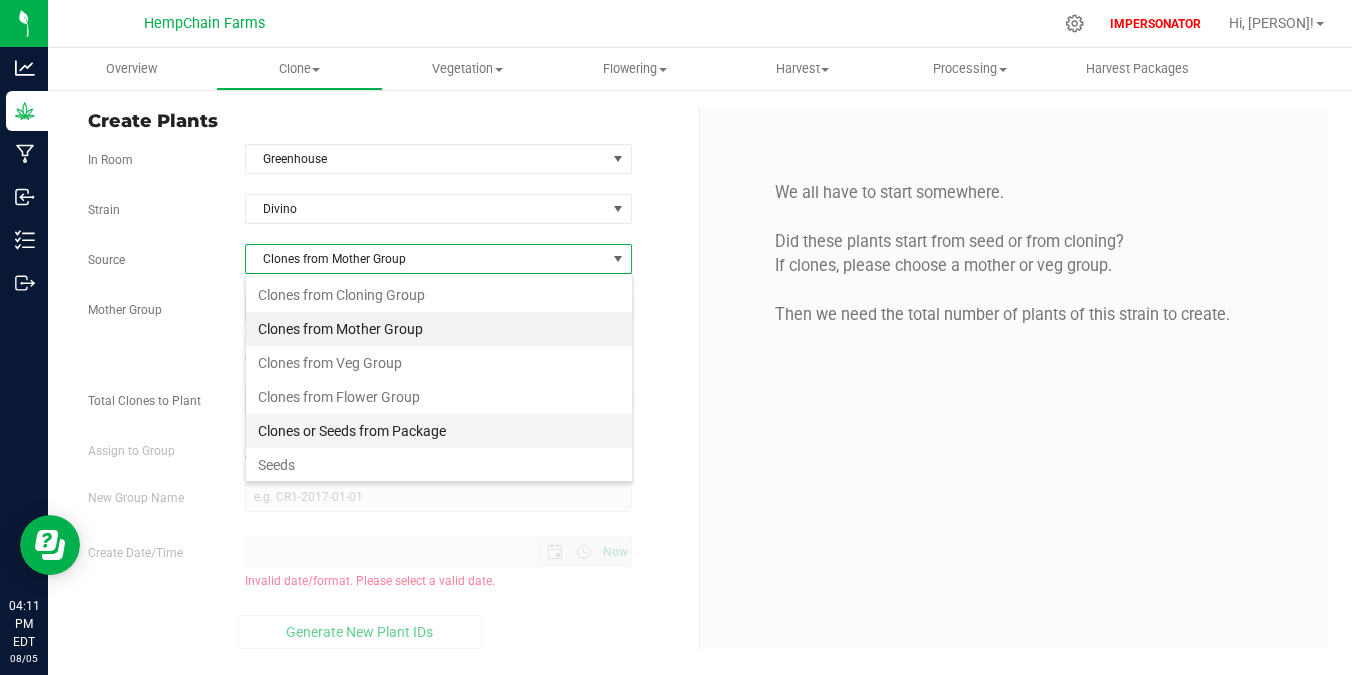 click on "Clones or Seeds from Package" at bounding box center (439, 431) 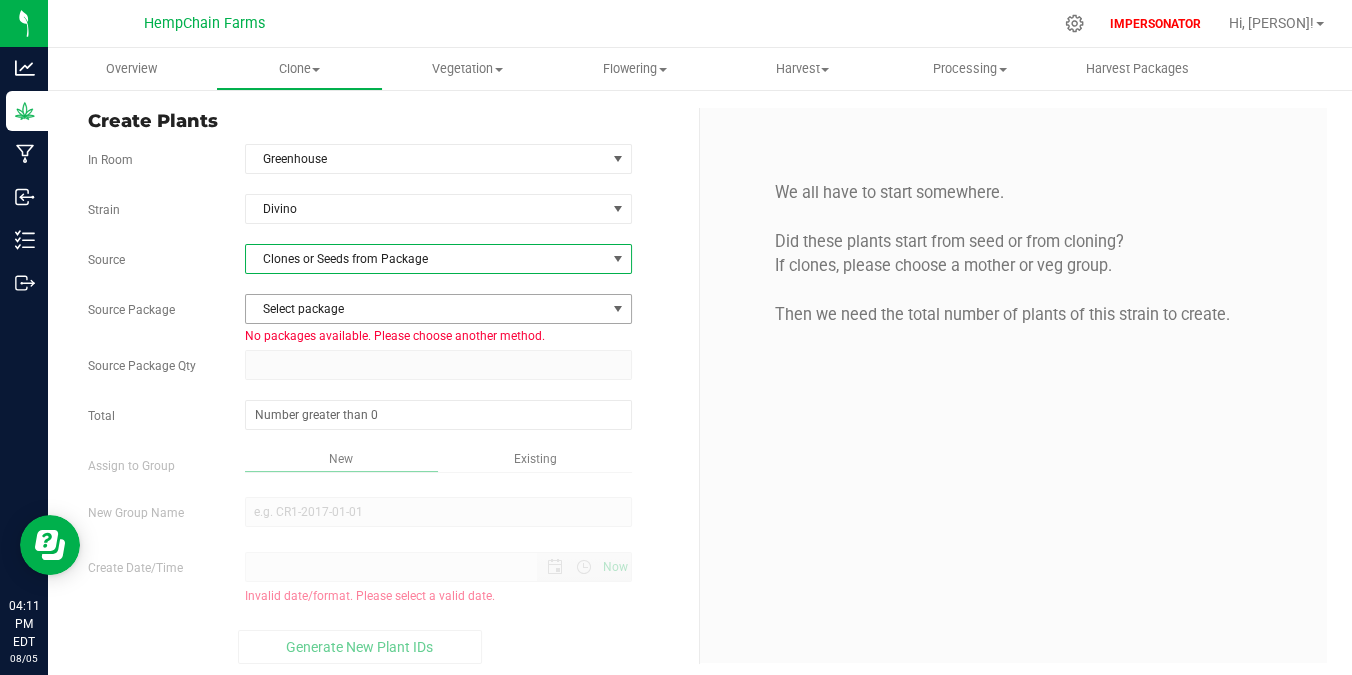 click on "Select package" at bounding box center [426, 309] 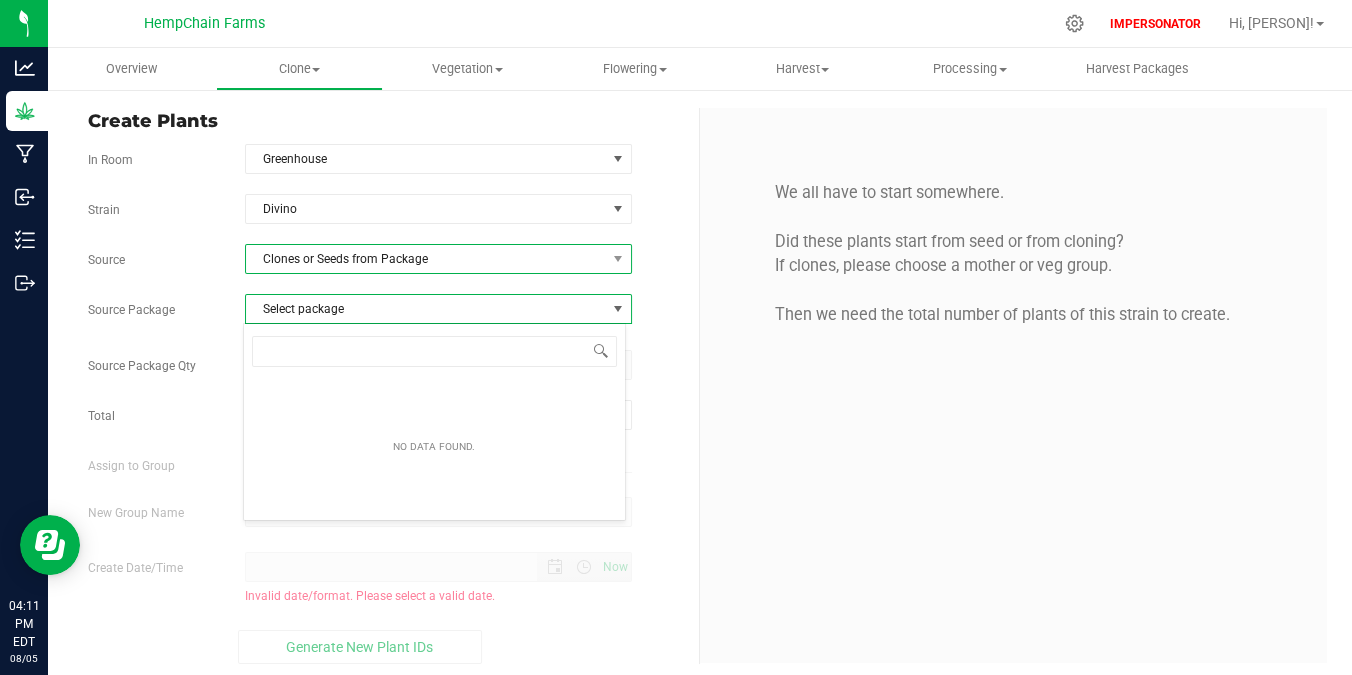 click on "Clones or Seeds from Package" at bounding box center [426, 259] 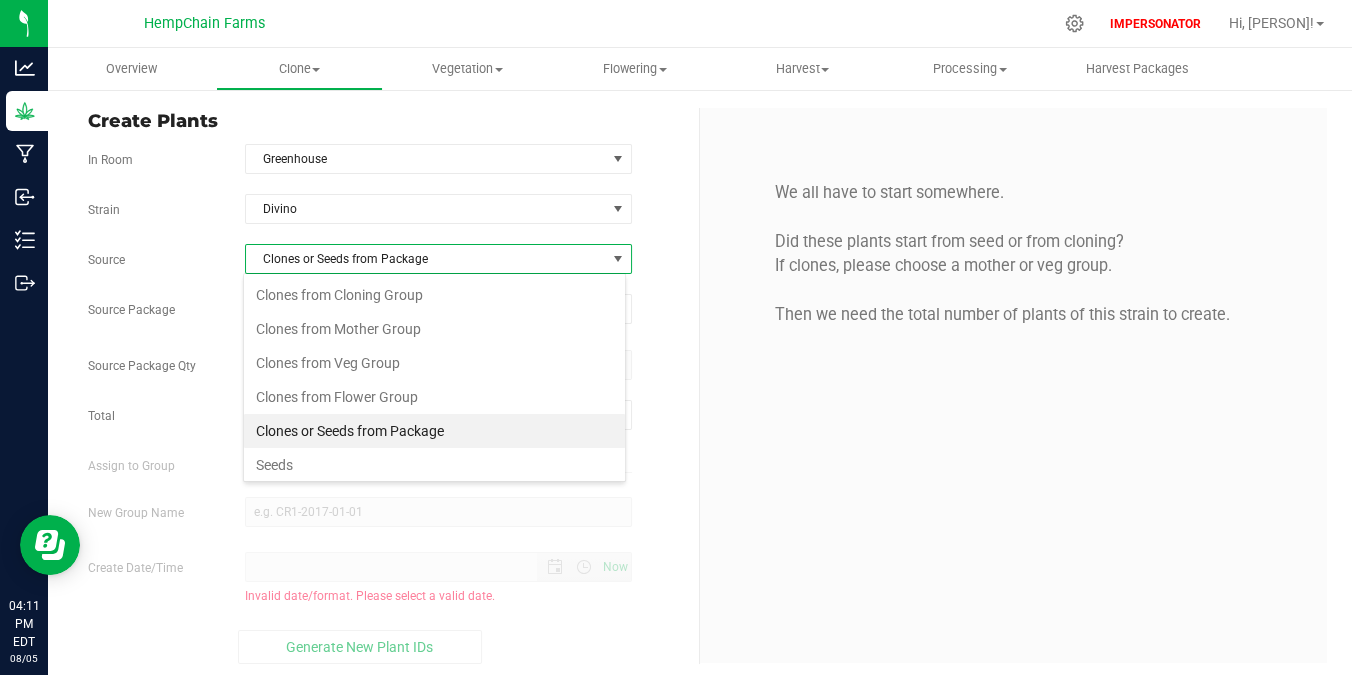 scroll, scrollTop: 99970, scrollLeft: 99616, axis: both 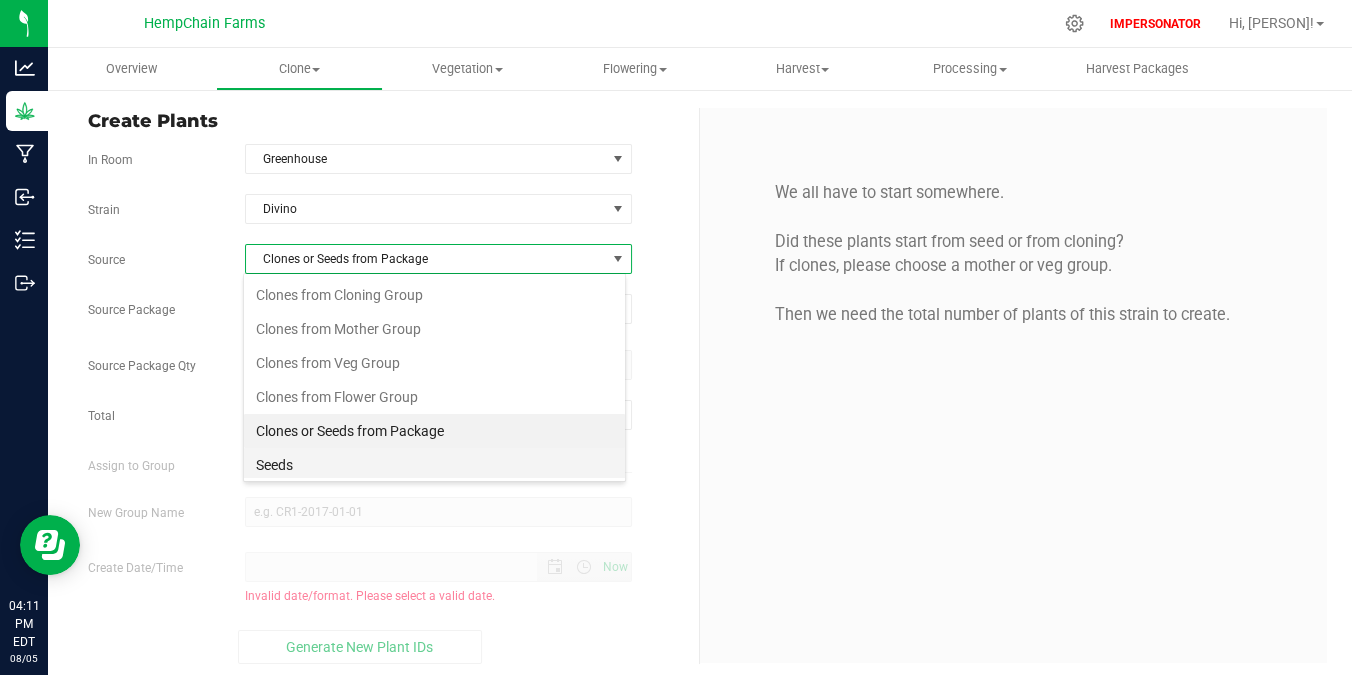 click on "Seeds" at bounding box center [434, 465] 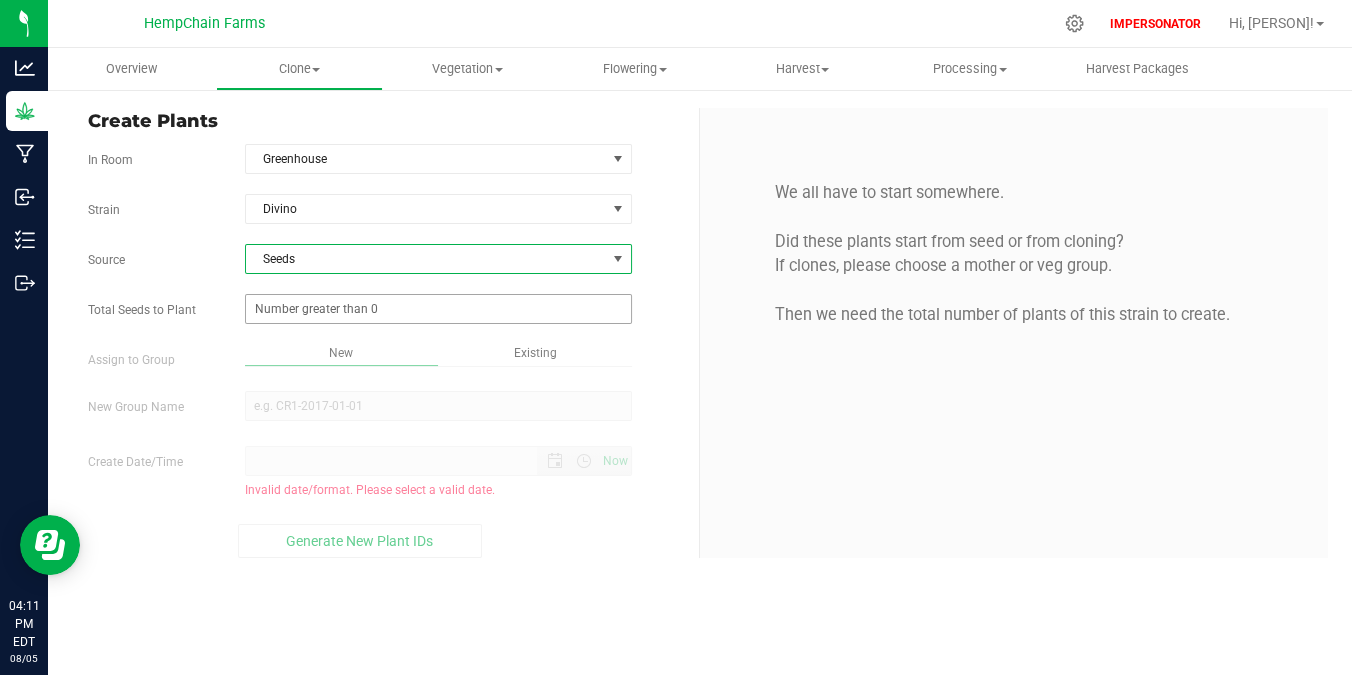 click at bounding box center [438, 309] 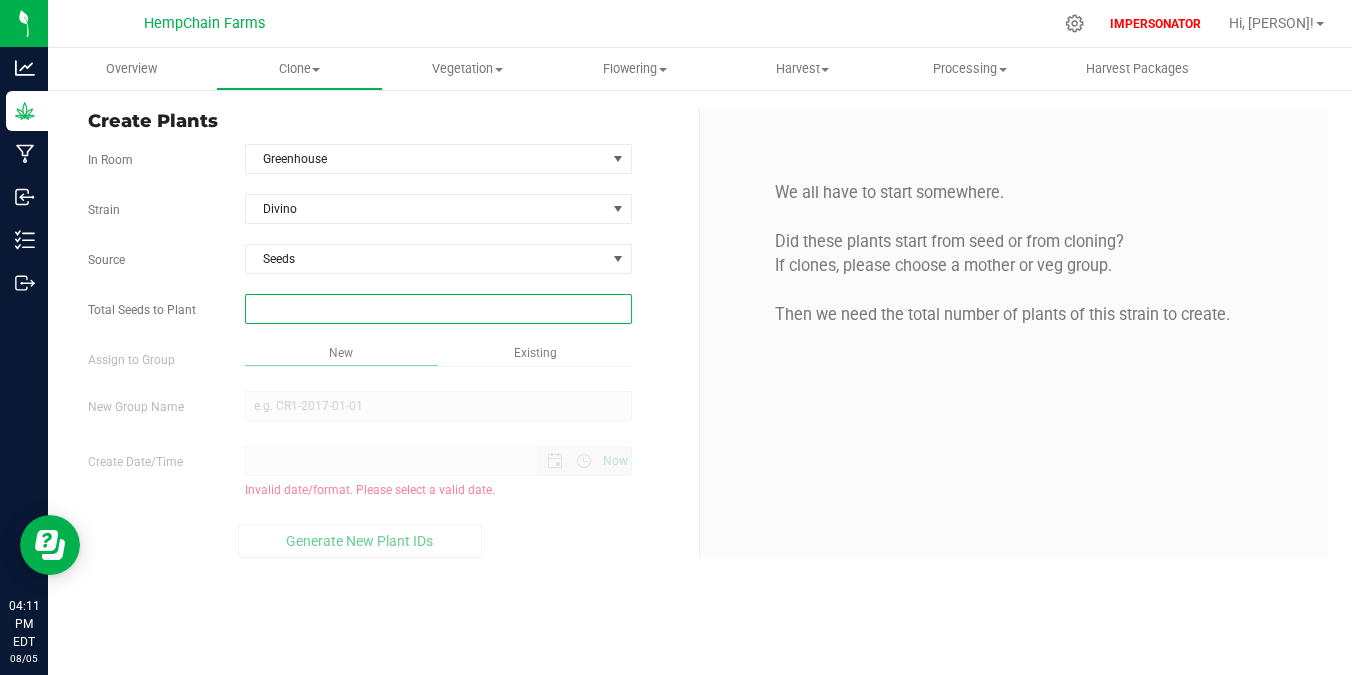 type on "0" 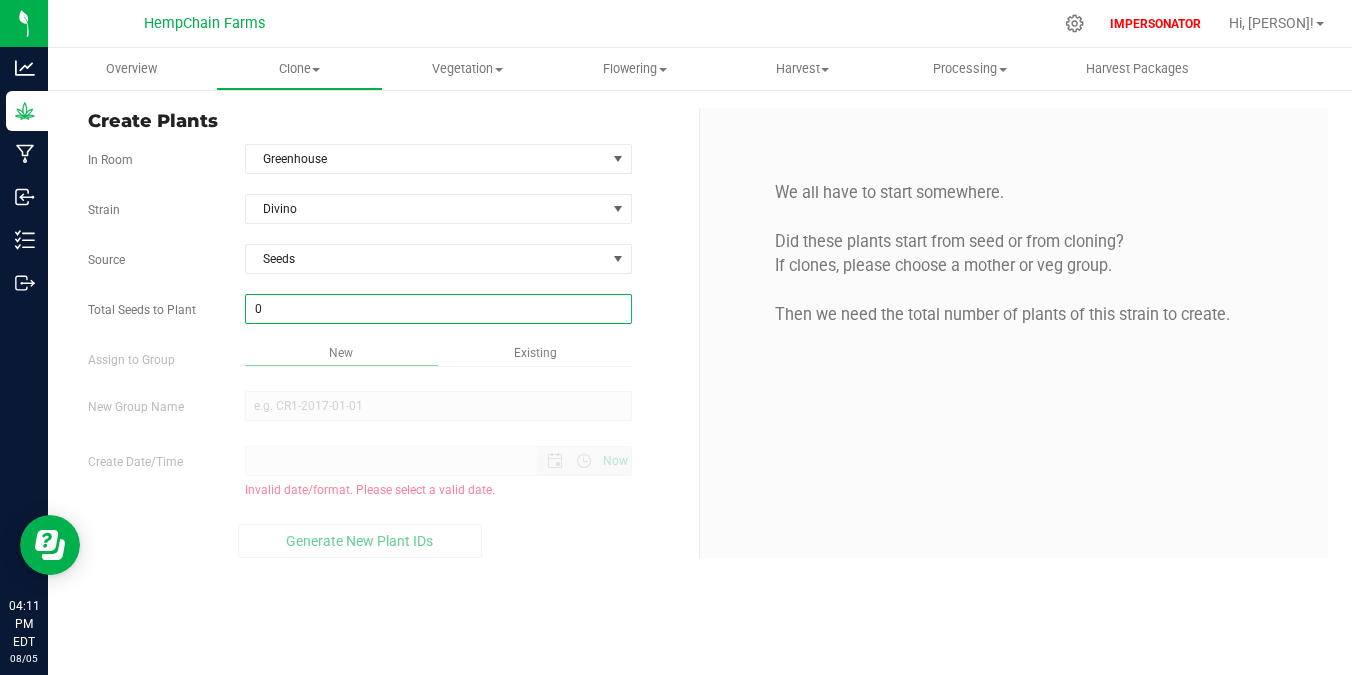 click on "Assign to Group
New
Existing" at bounding box center (386, 357) 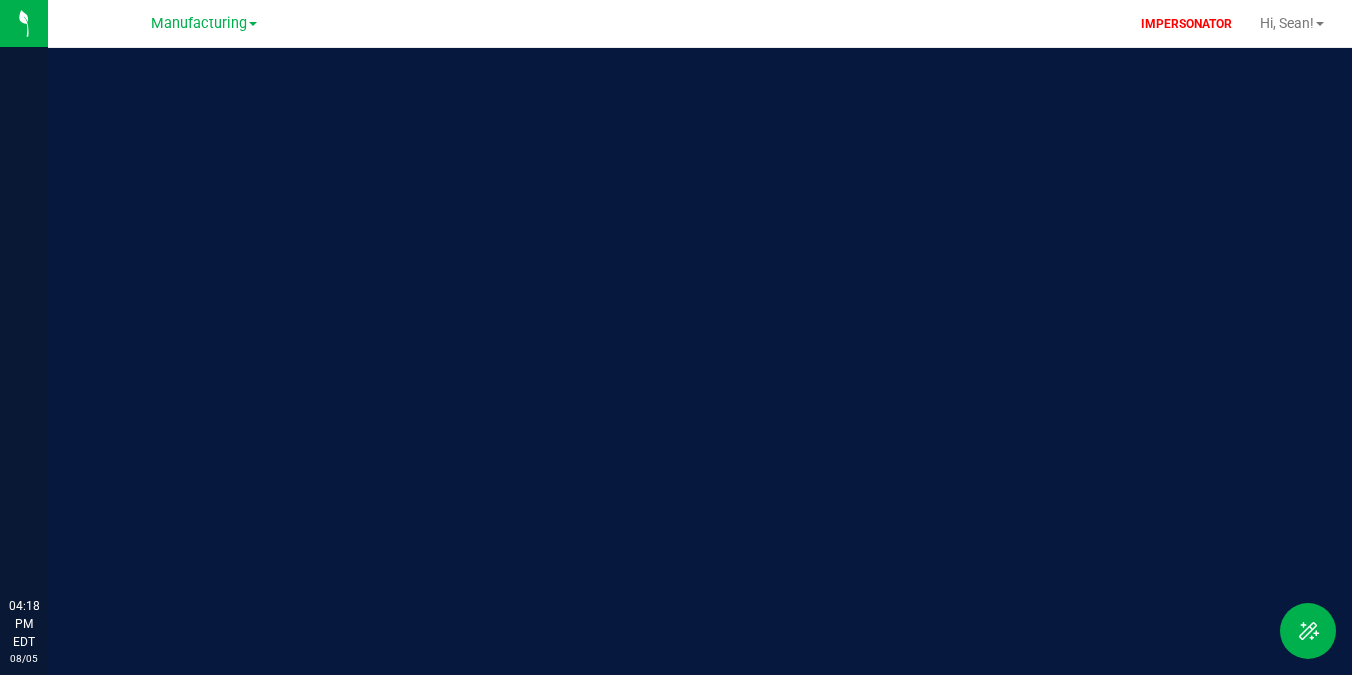 scroll, scrollTop: 0, scrollLeft: 0, axis: both 